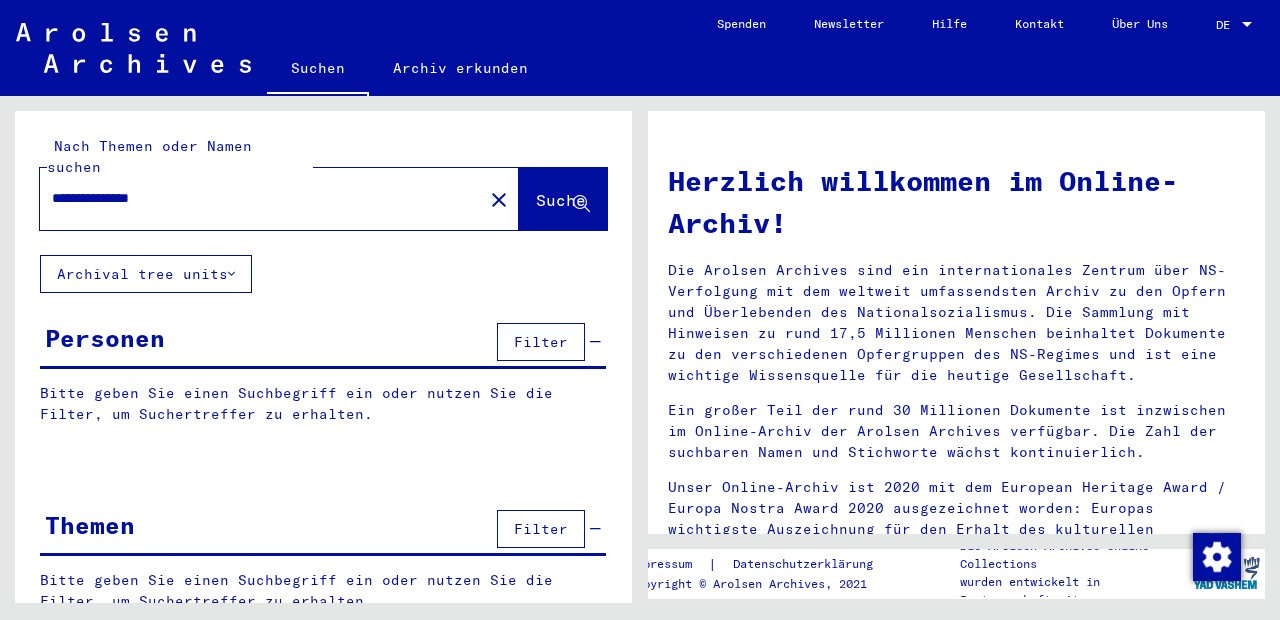 scroll, scrollTop: 0, scrollLeft: 0, axis: both 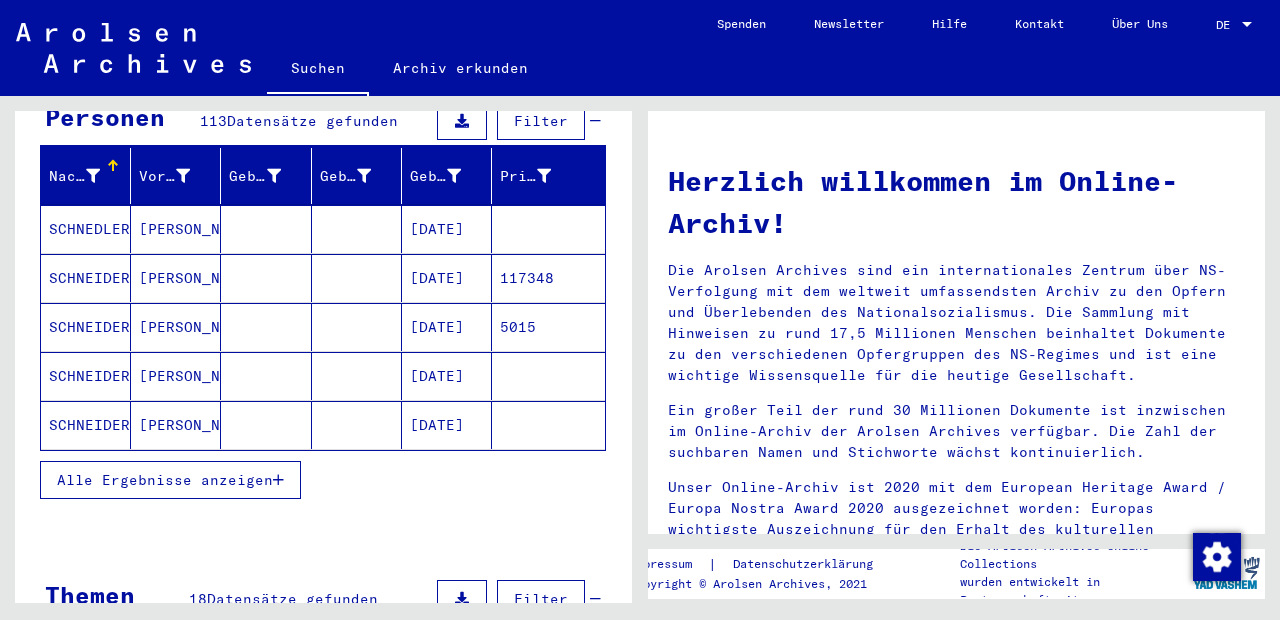 click on "Alle Ergebnisse anzeigen" at bounding box center (165, 480) 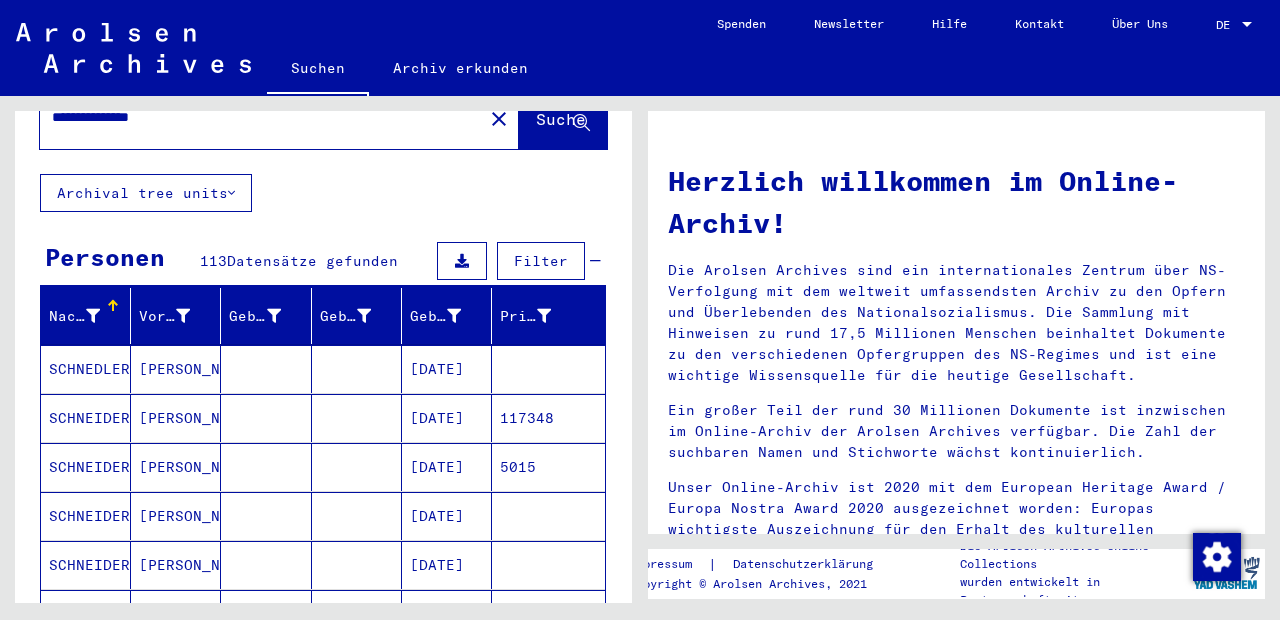 scroll, scrollTop: 79, scrollLeft: 0, axis: vertical 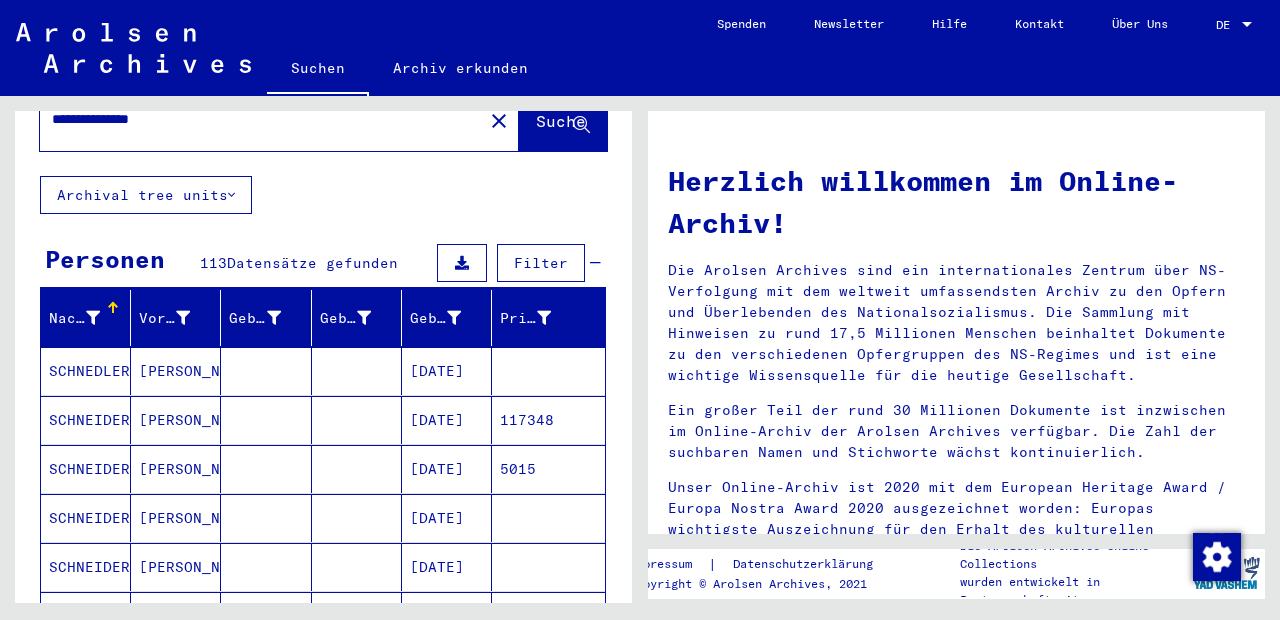 click on "Filter" at bounding box center [541, 263] 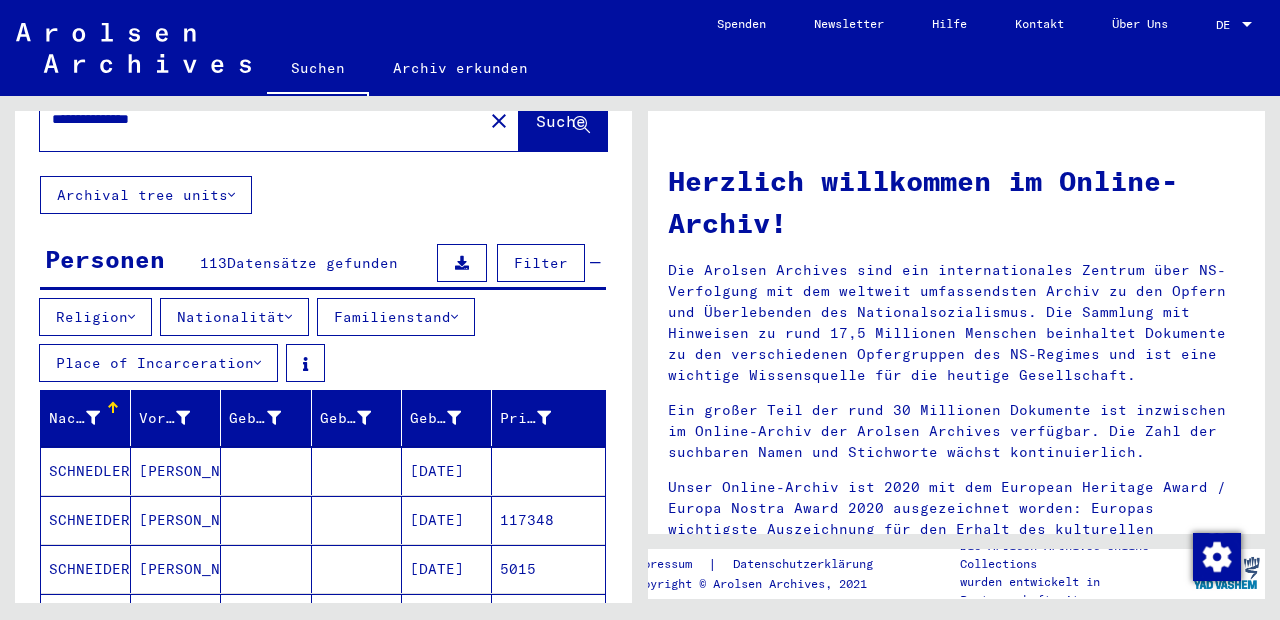 click on "Nationalität" at bounding box center [234, 317] 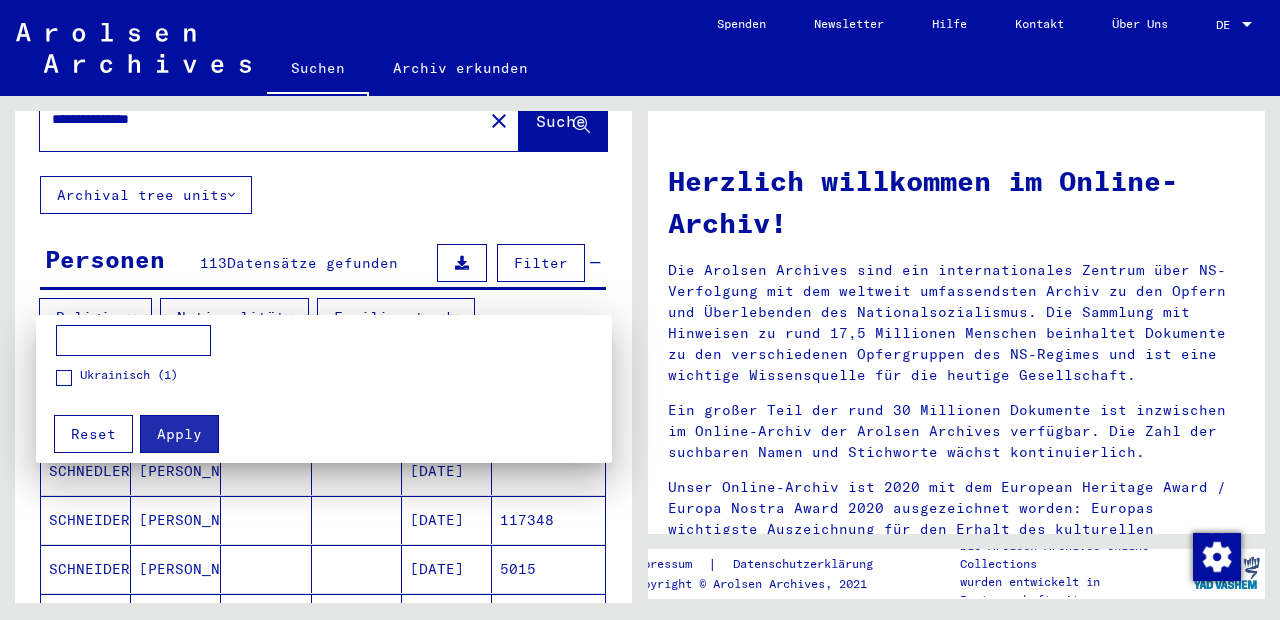 click at bounding box center (640, 310) 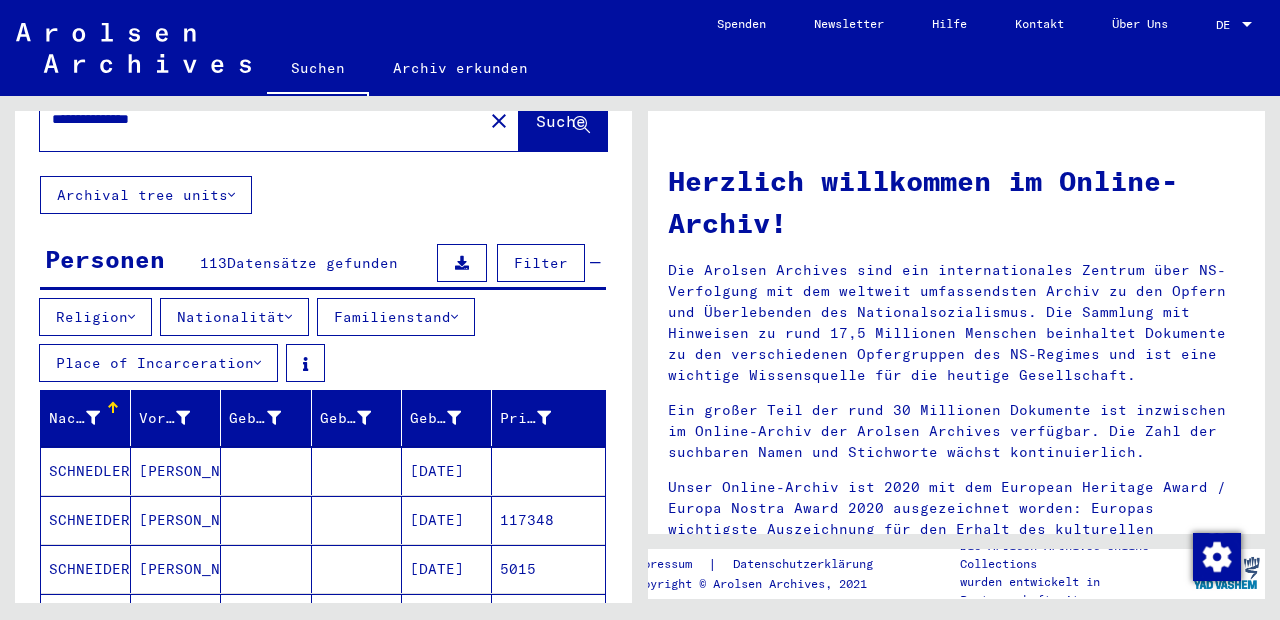 click on "Religion" at bounding box center [95, 317] 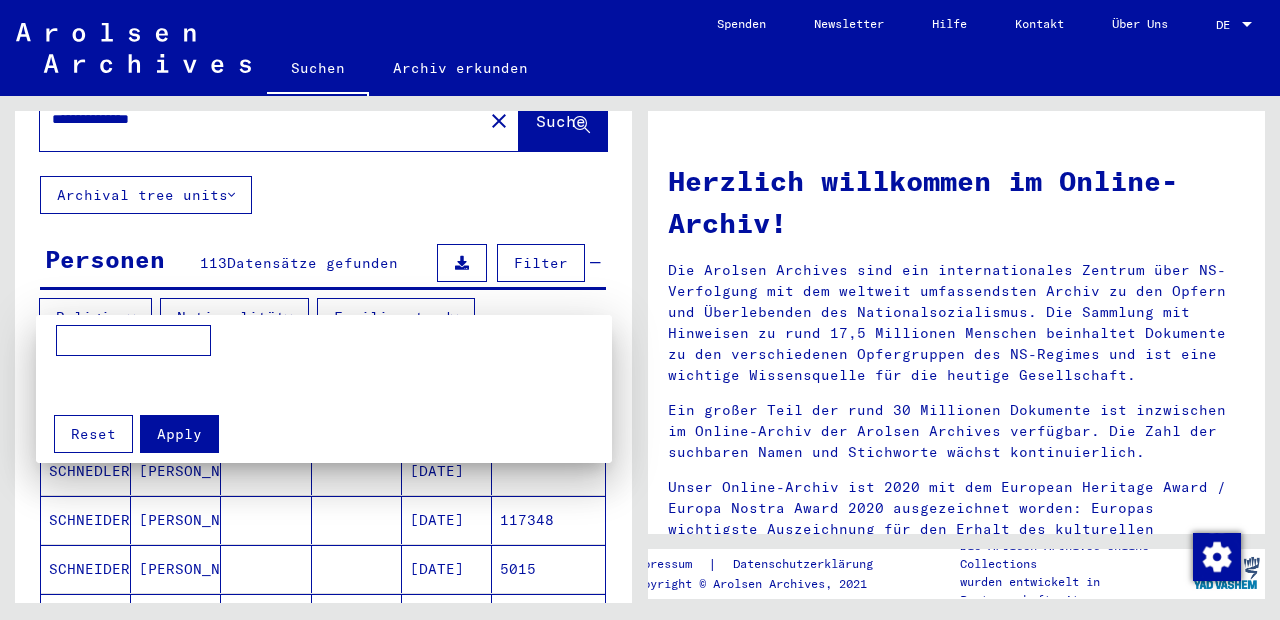 click at bounding box center [640, 310] 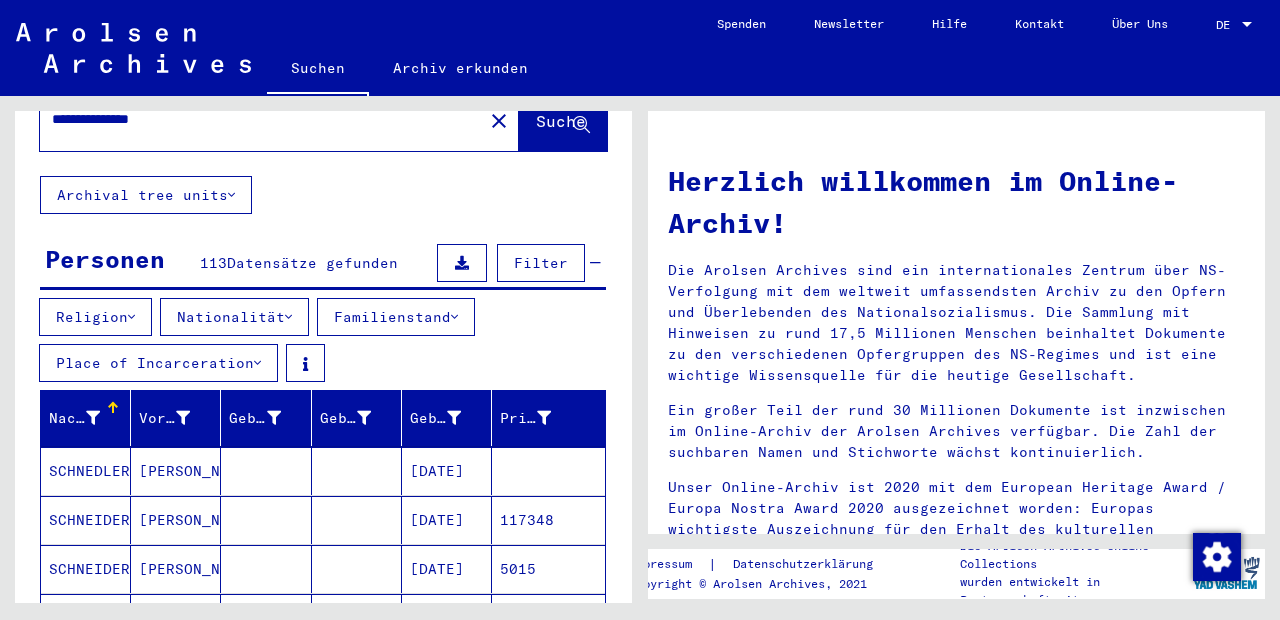 click on "Familienstand" at bounding box center [396, 317] 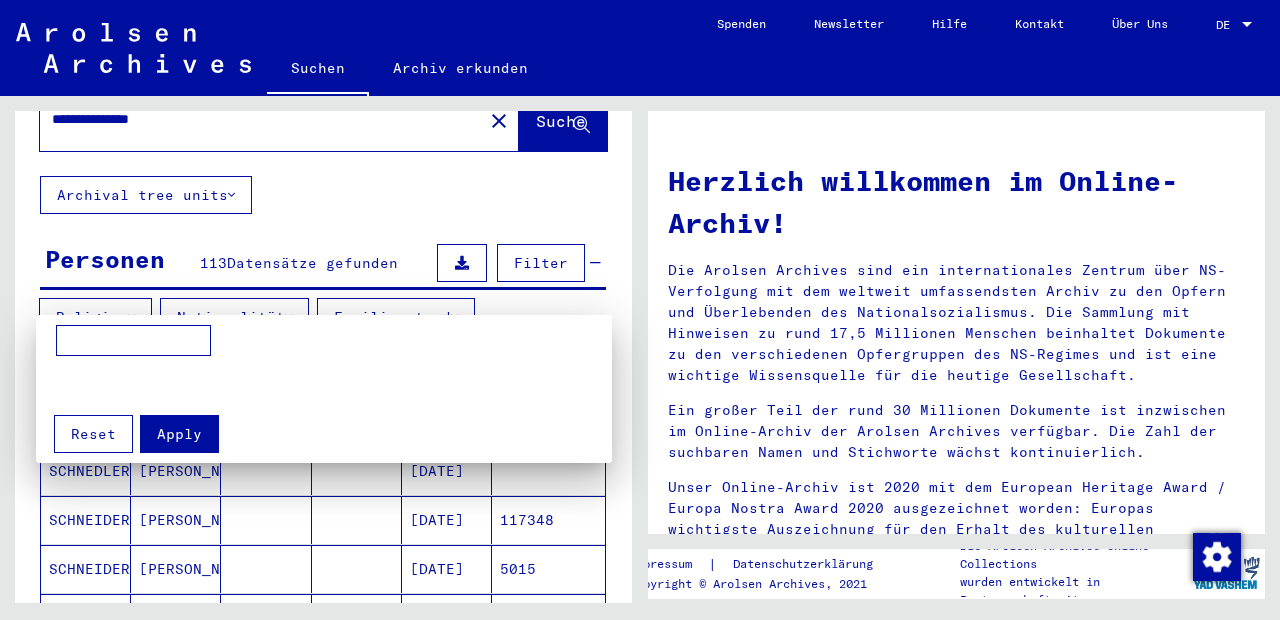 click at bounding box center [640, 310] 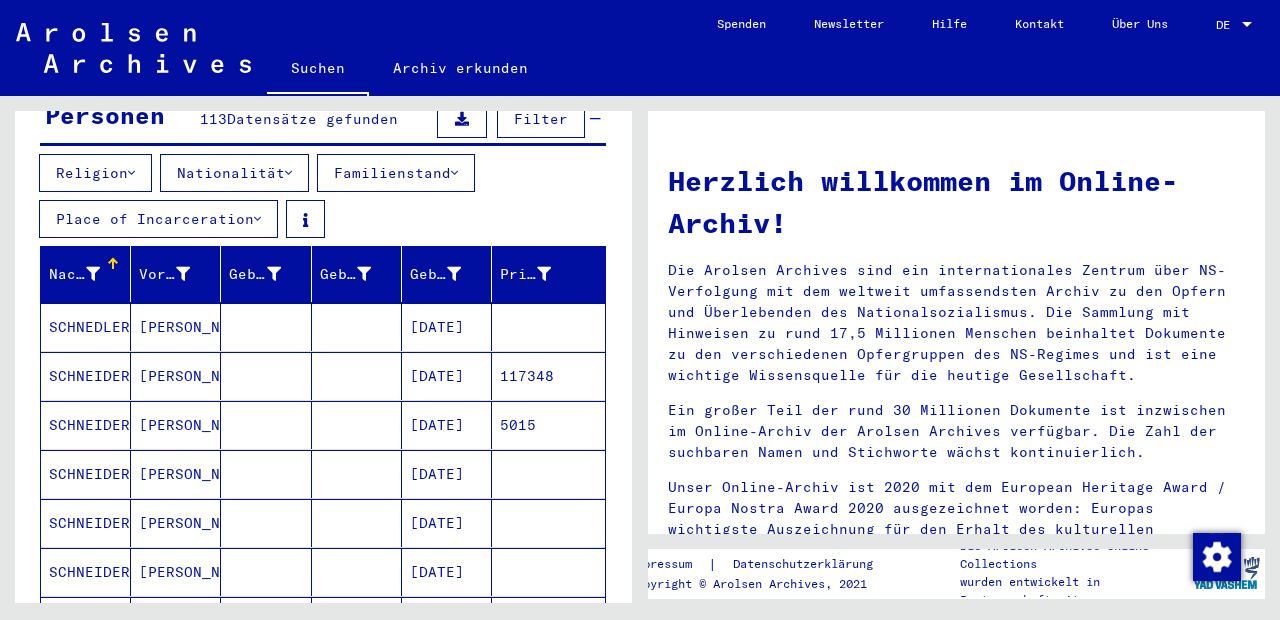 scroll, scrollTop: 224, scrollLeft: 0, axis: vertical 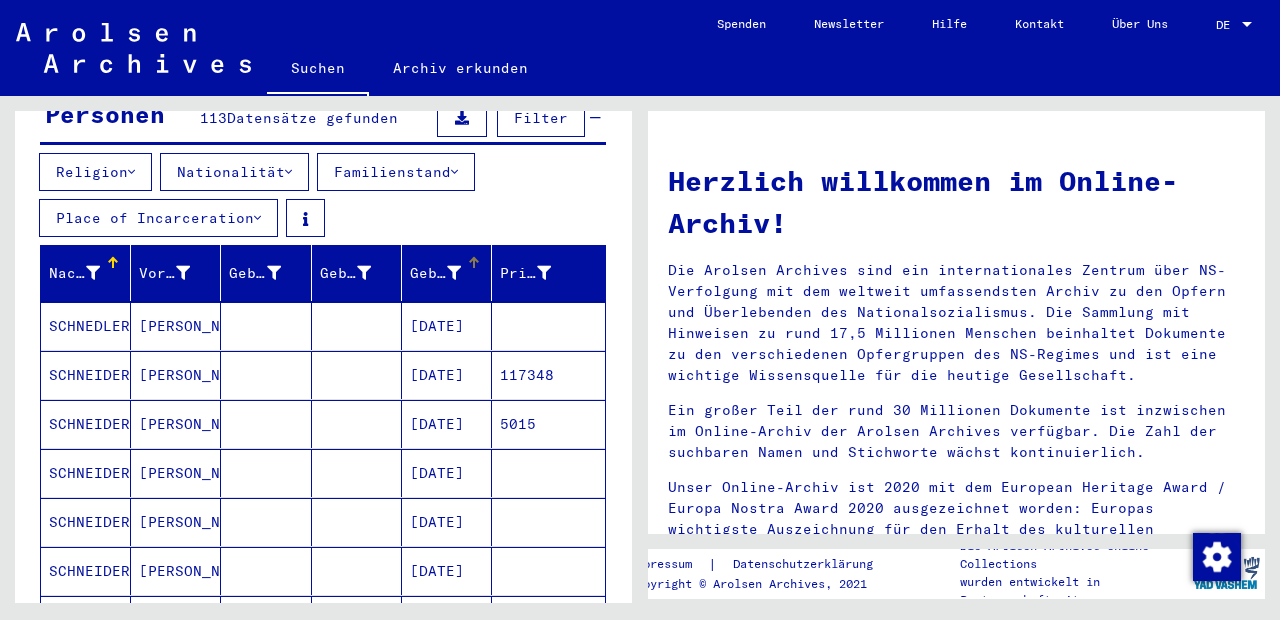 click at bounding box center (474, 263) 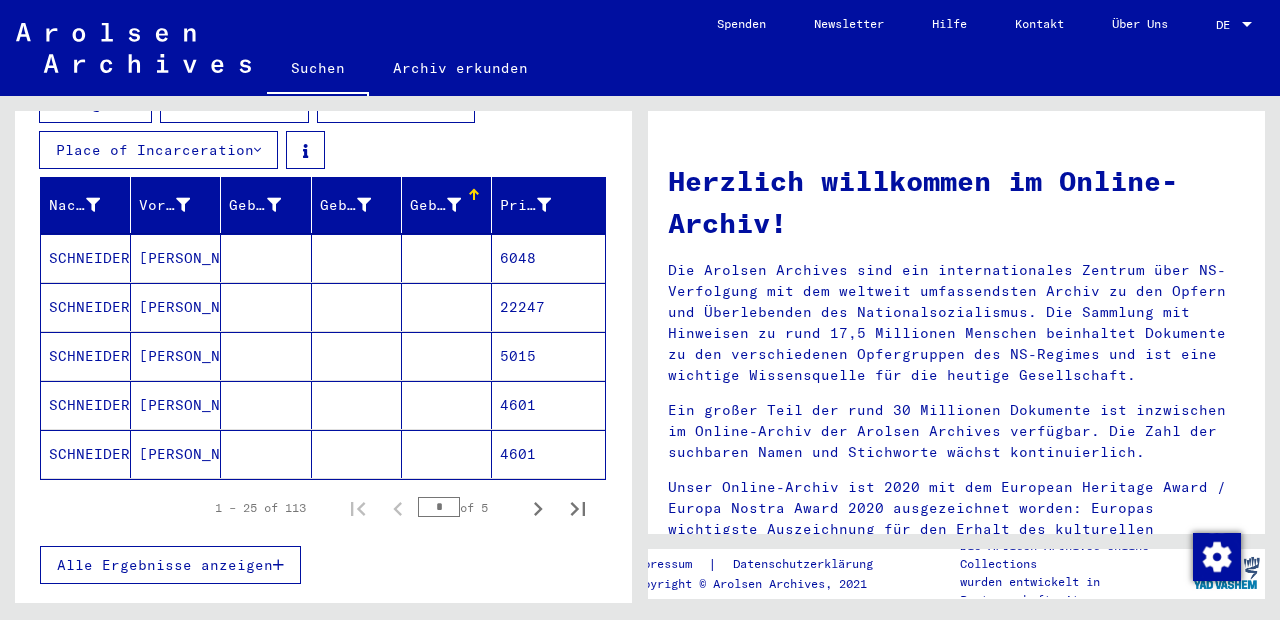 scroll, scrollTop: 294, scrollLeft: 0, axis: vertical 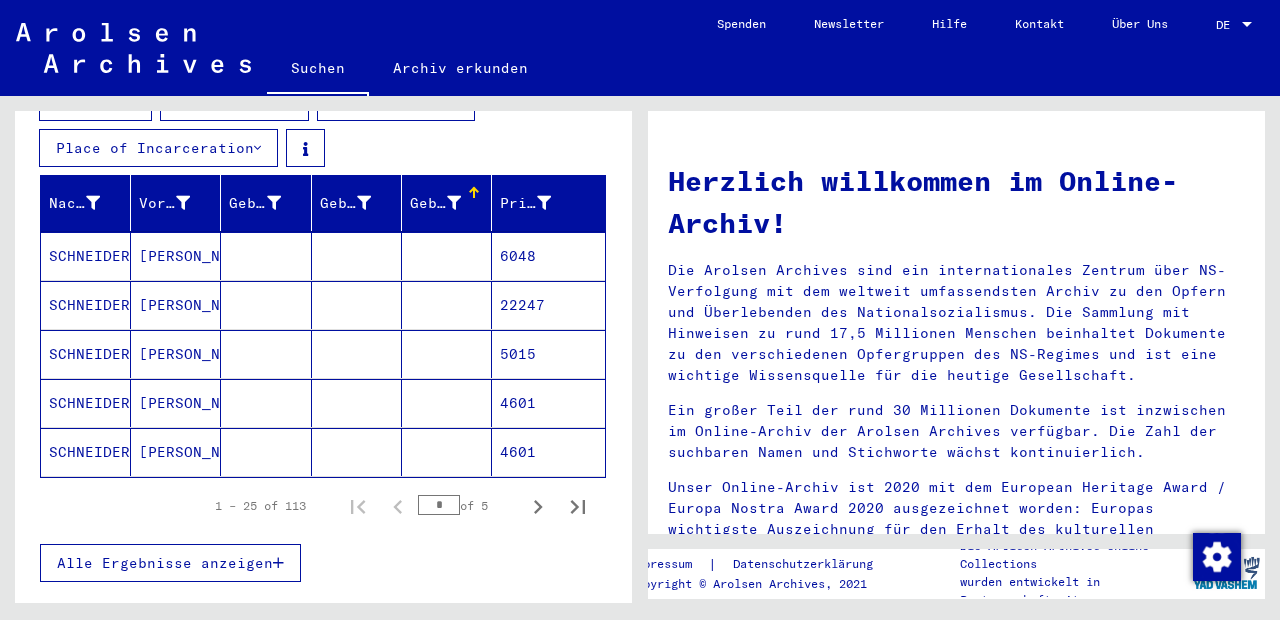 click on "[PERSON_NAME]" at bounding box center (176, 305) 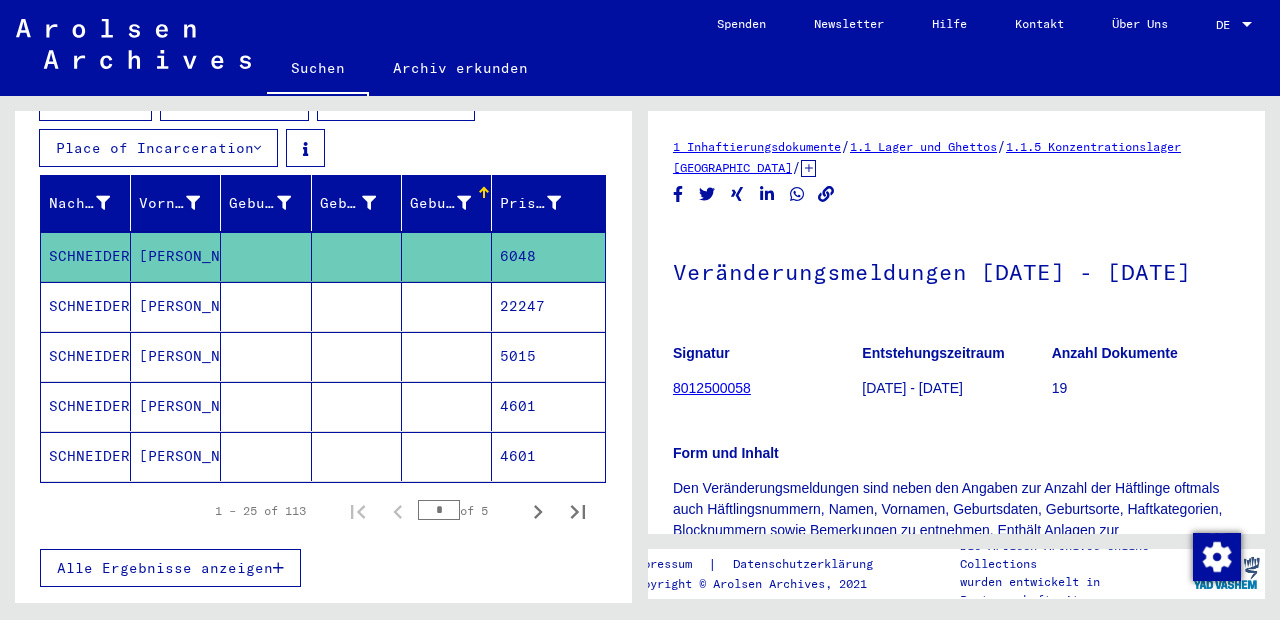 scroll, scrollTop: 0, scrollLeft: 0, axis: both 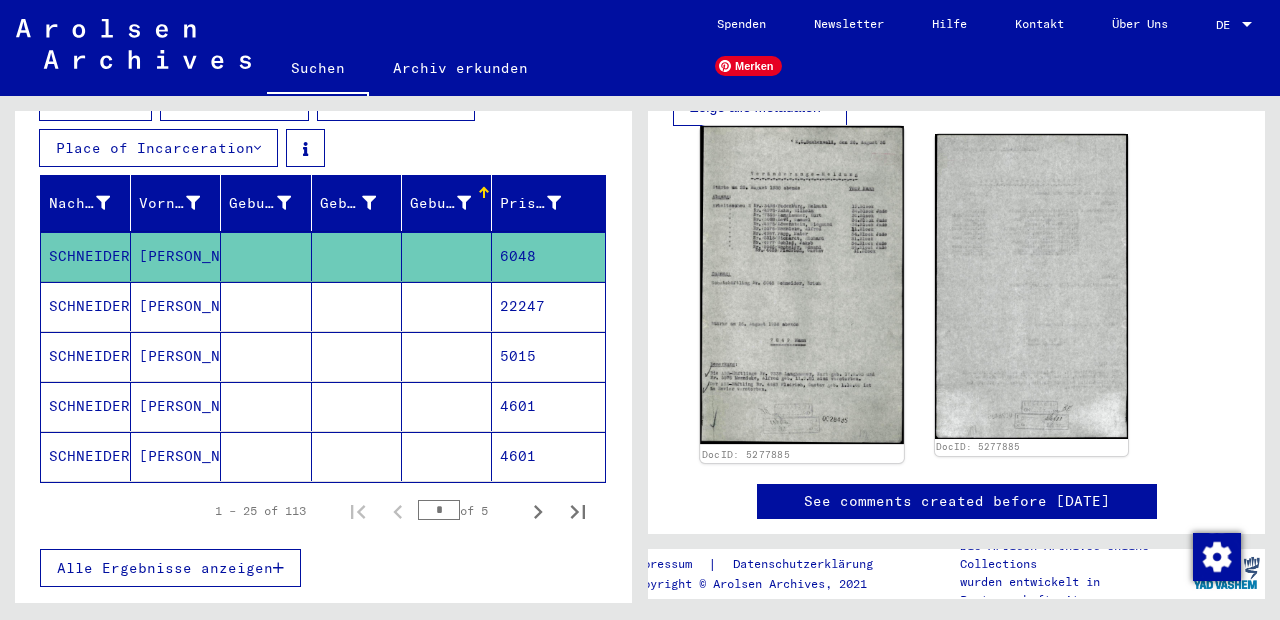 click 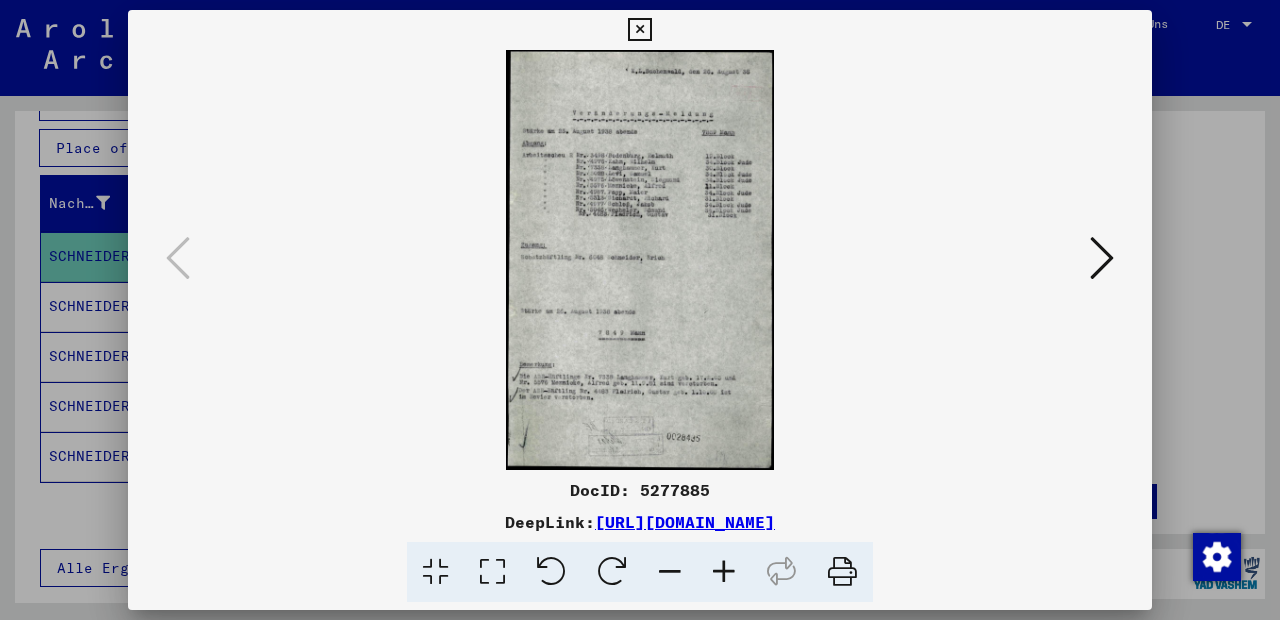 click at bounding box center [724, 572] 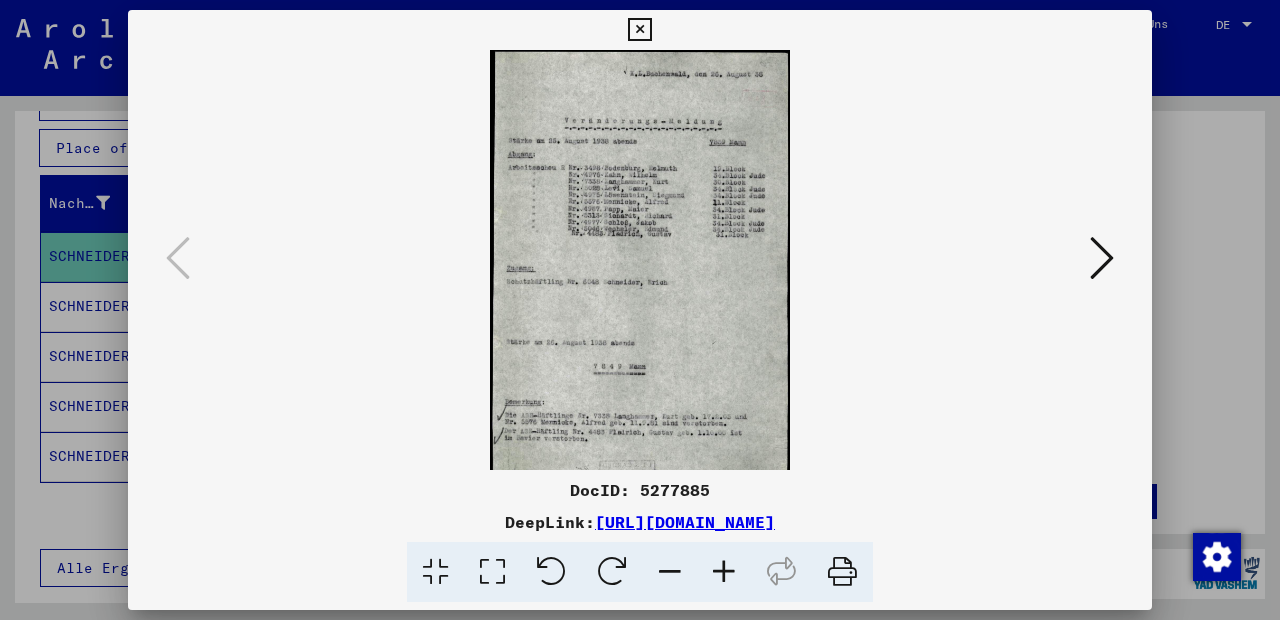 click at bounding box center (724, 572) 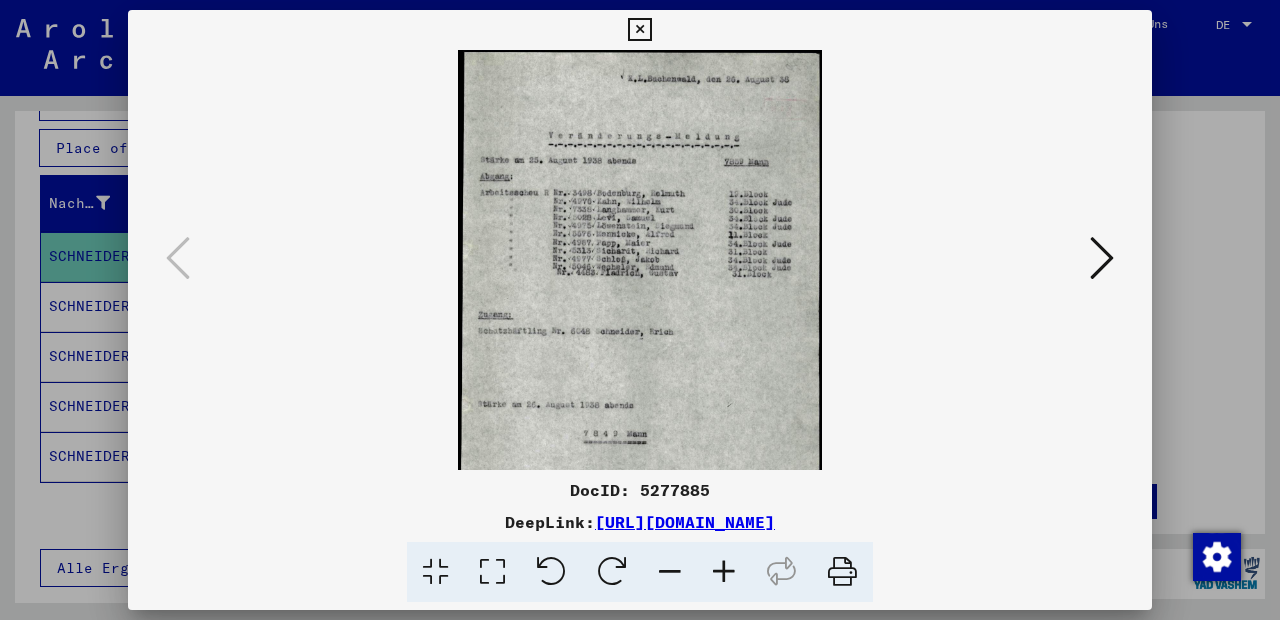 click at bounding box center (724, 572) 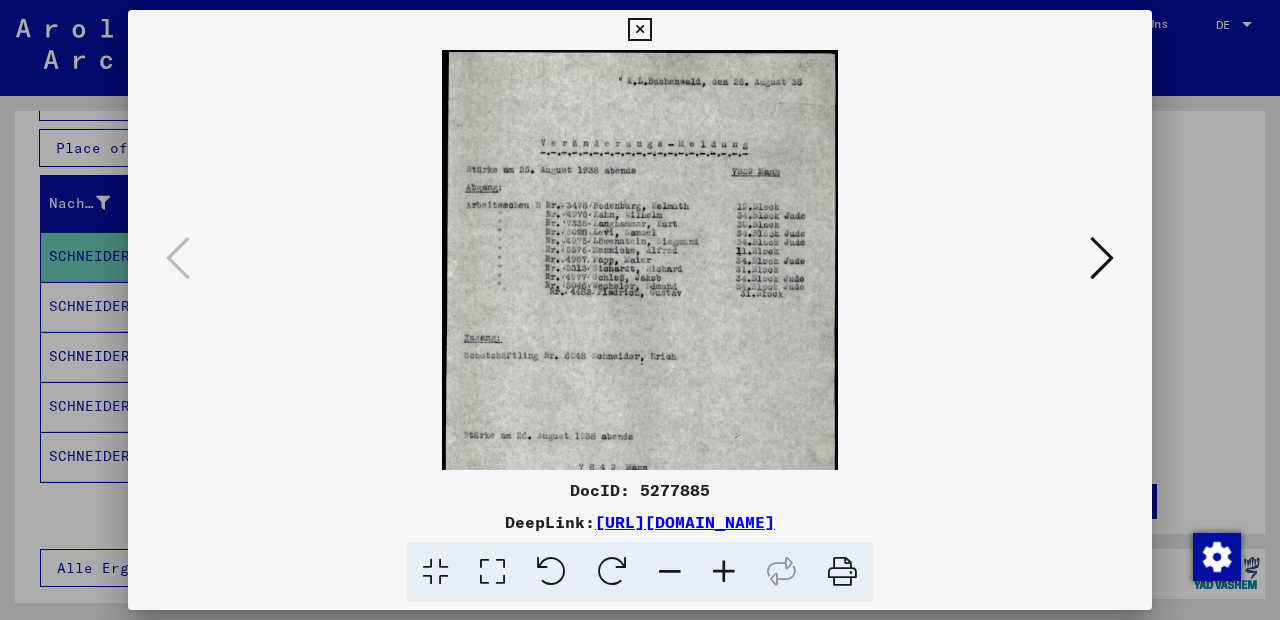 click at bounding box center [724, 572] 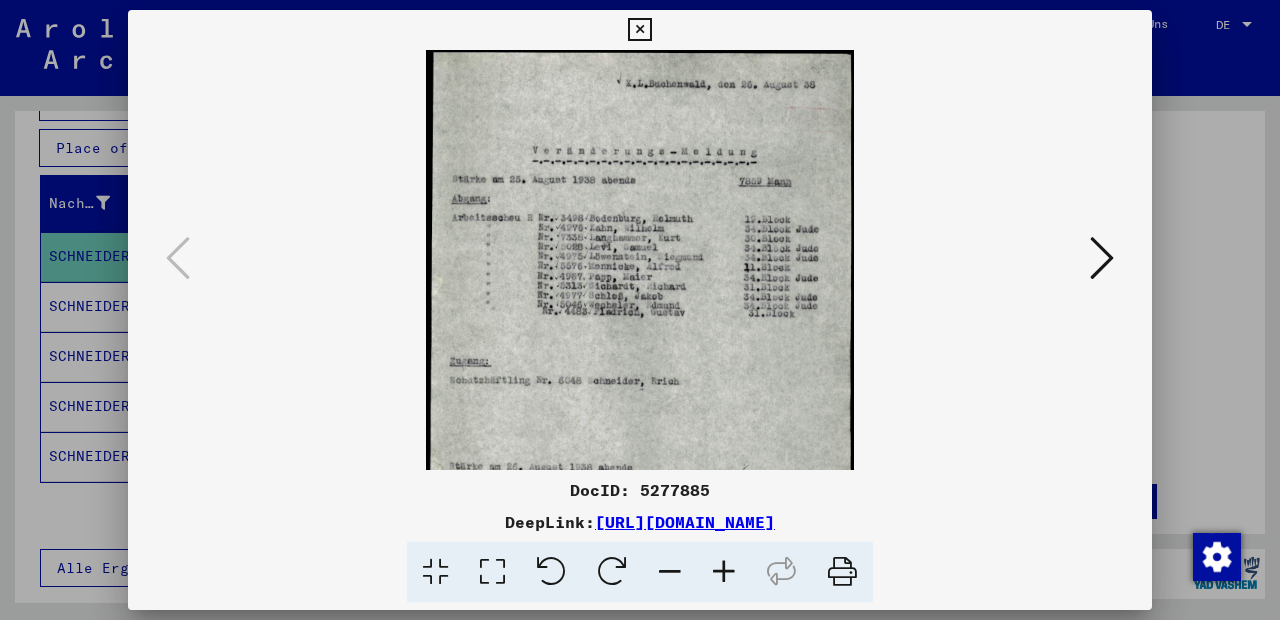click at bounding box center (724, 572) 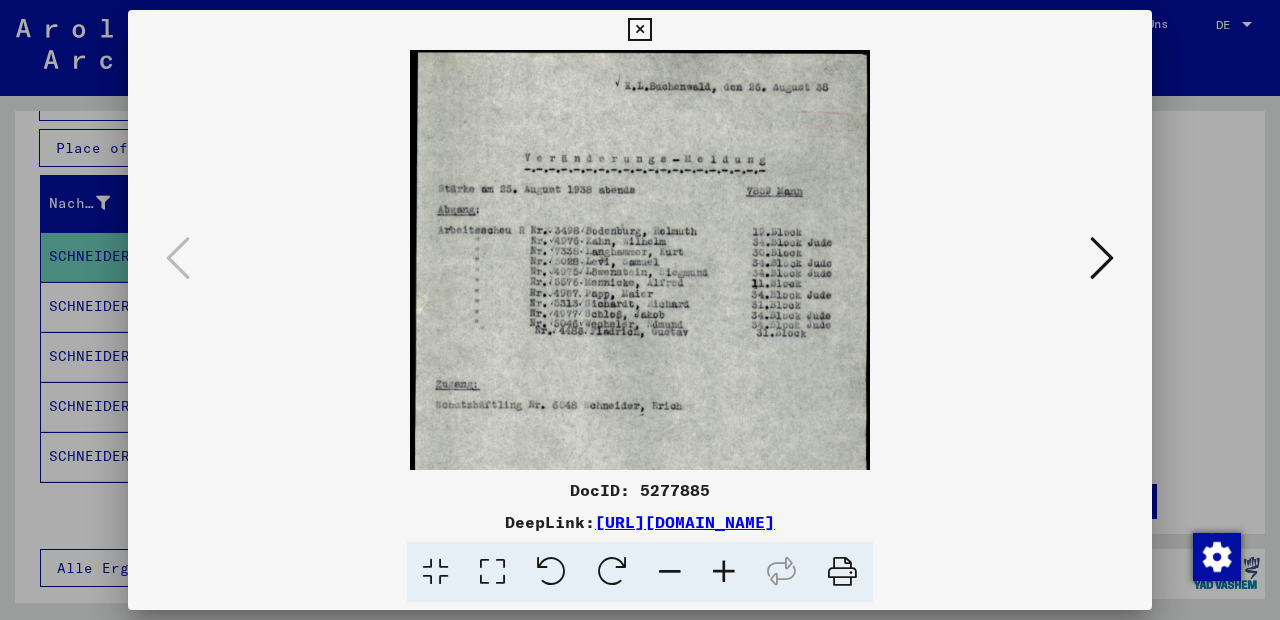 click at bounding box center (724, 572) 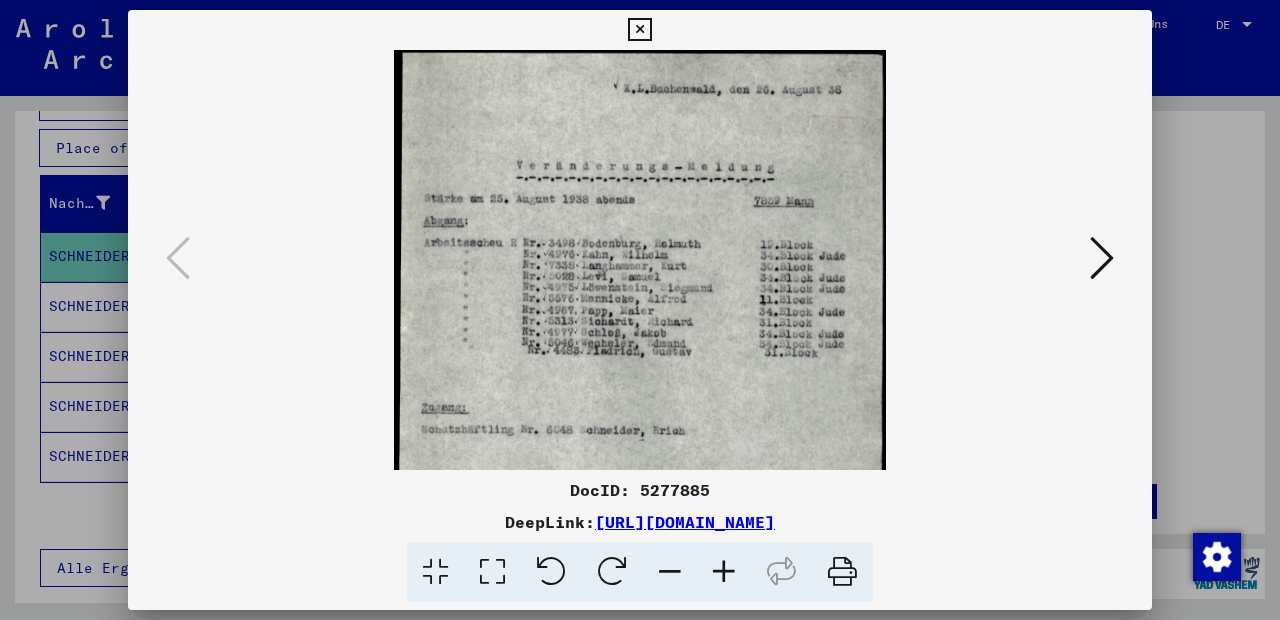 click at bounding box center [724, 572] 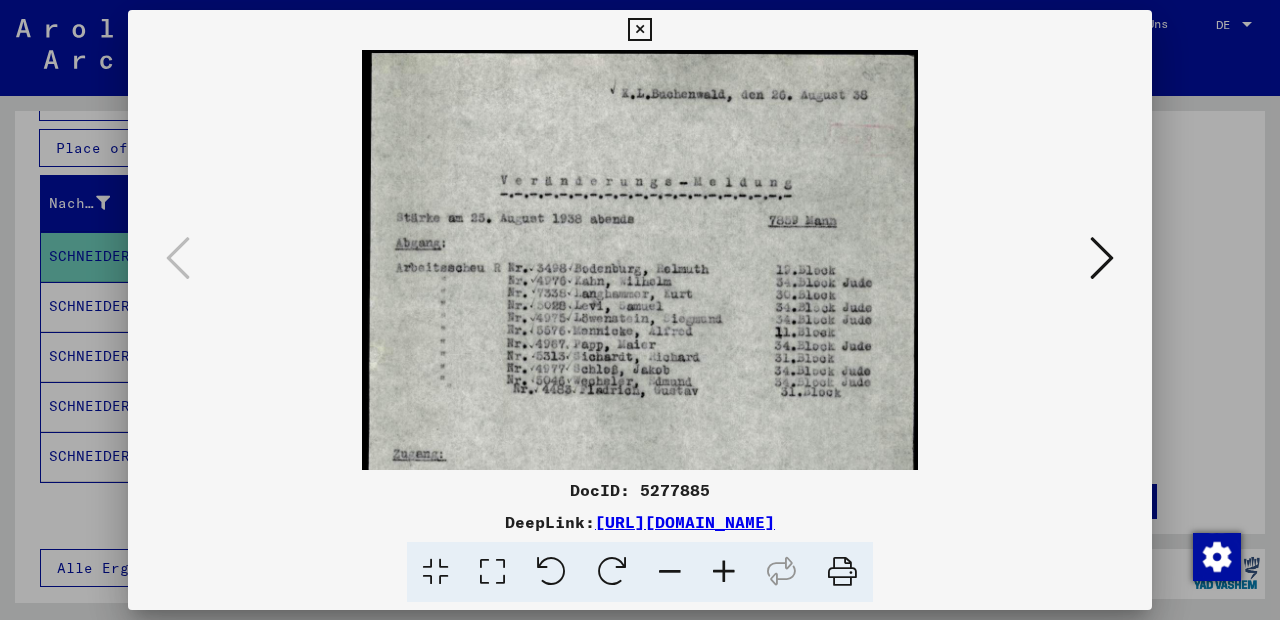 click at bounding box center (724, 572) 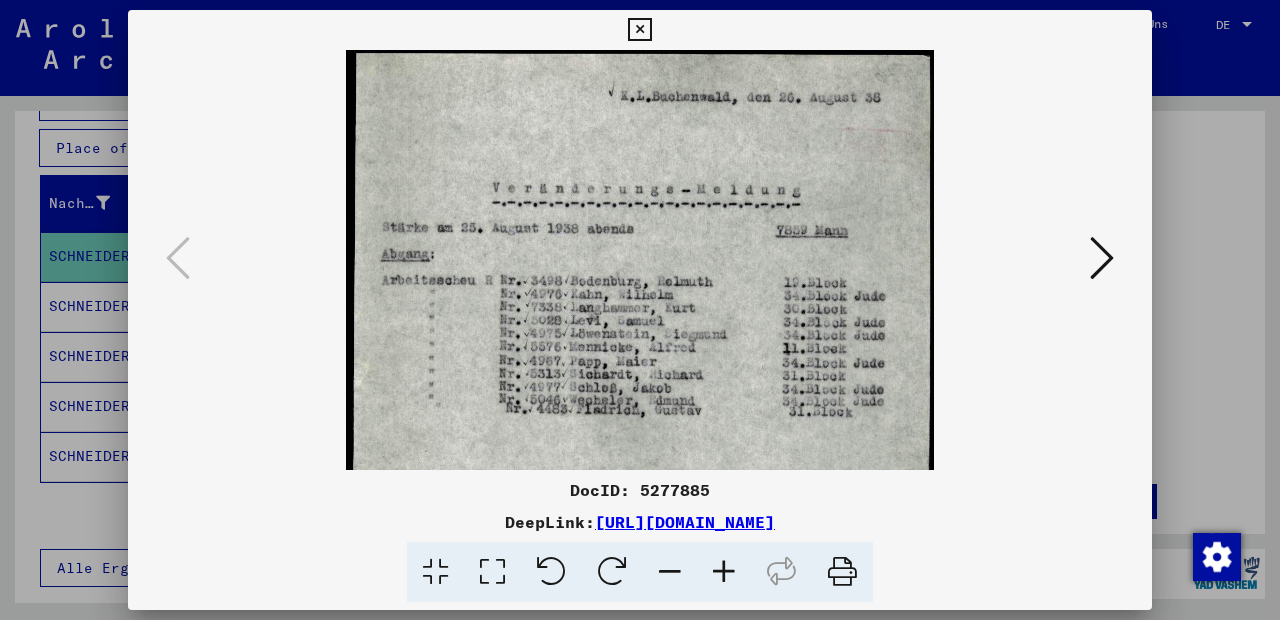 click at bounding box center (724, 572) 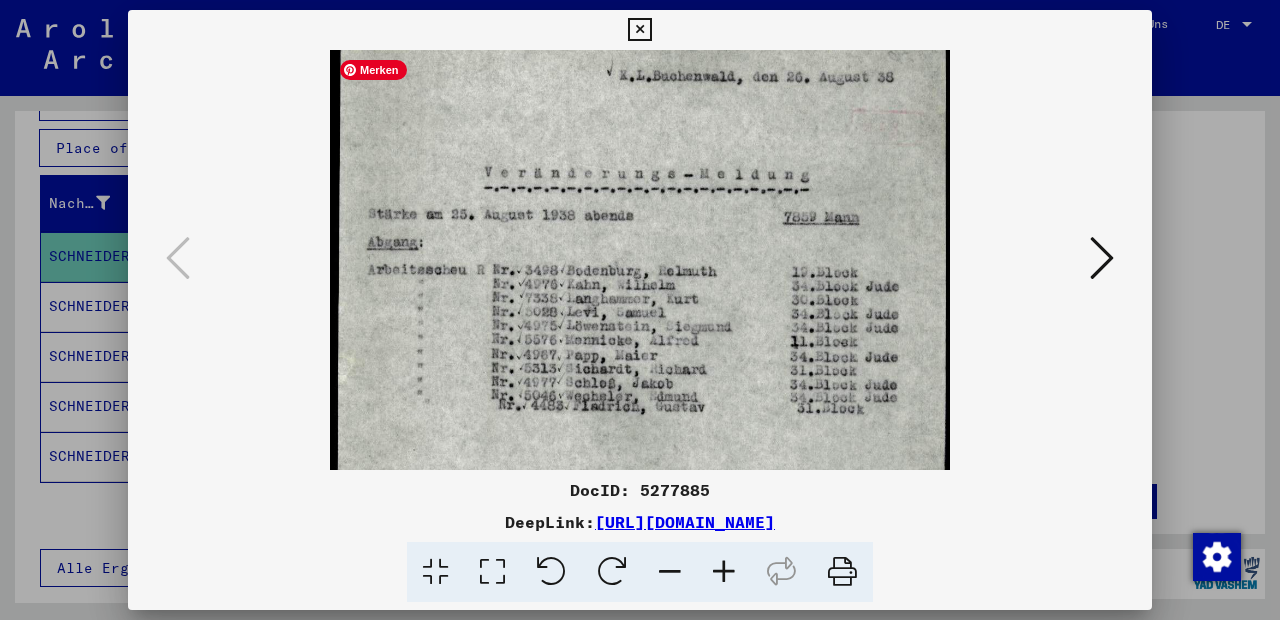 scroll, scrollTop: 28, scrollLeft: 0, axis: vertical 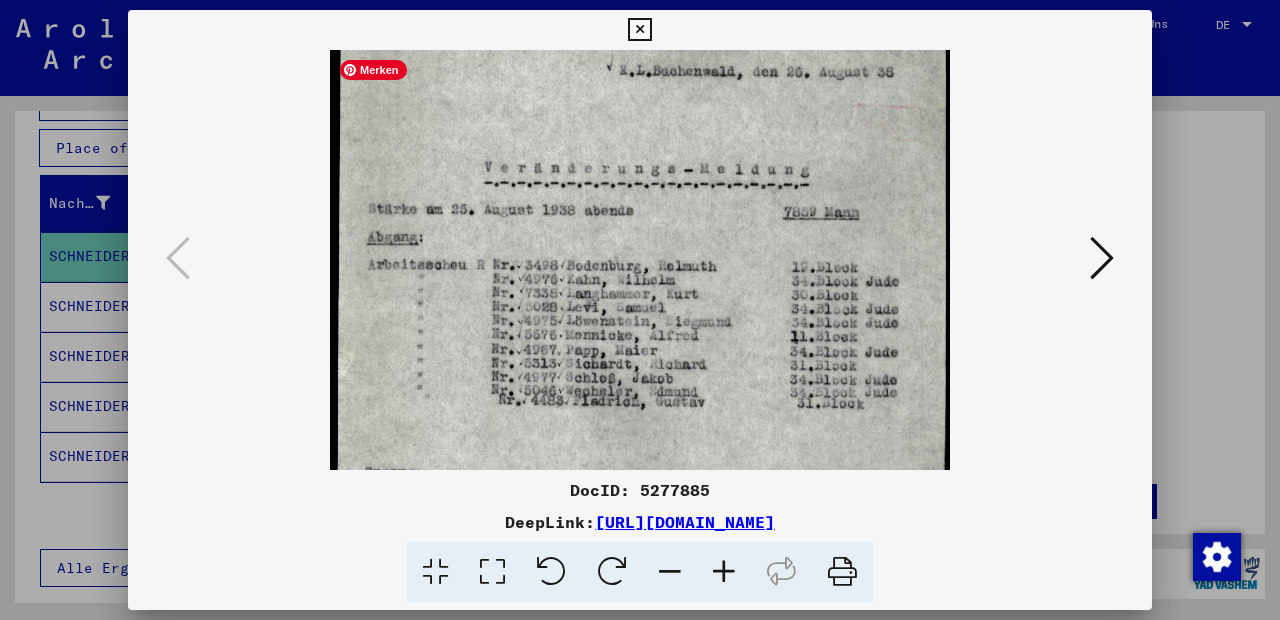 drag, startPoint x: 586, startPoint y: 337, endPoint x: 586, endPoint y: 310, distance: 27 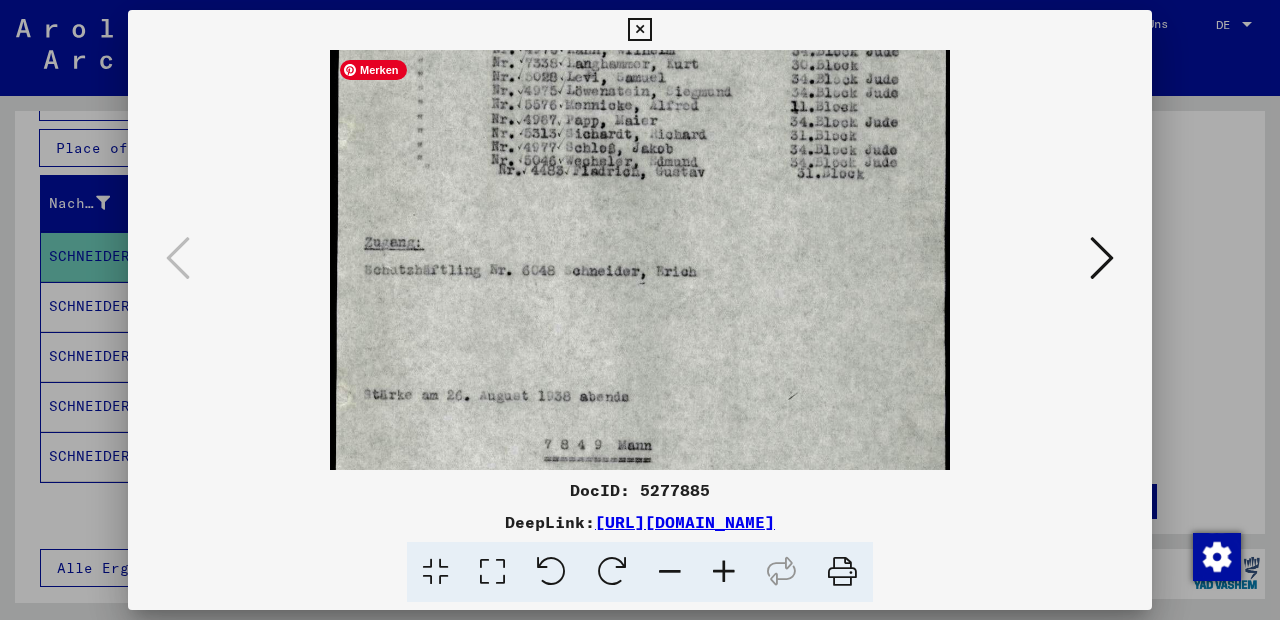 drag, startPoint x: 752, startPoint y: 352, endPoint x: 787, endPoint y: 126, distance: 228.69412 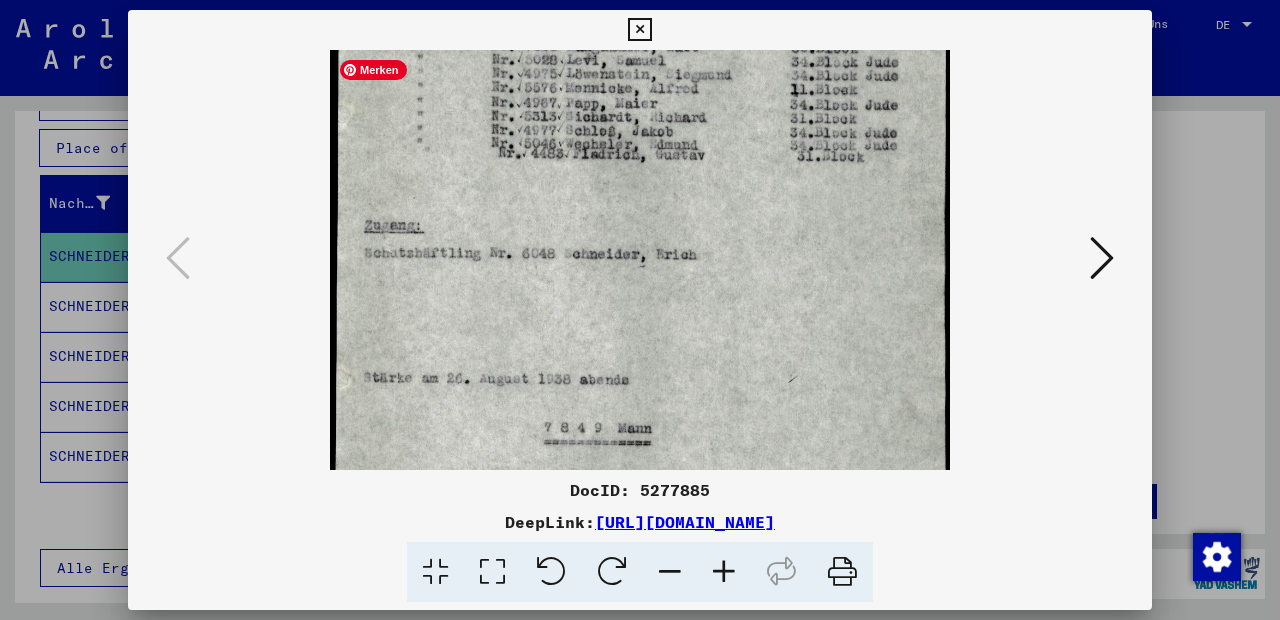 scroll, scrollTop: 272, scrollLeft: 0, axis: vertical 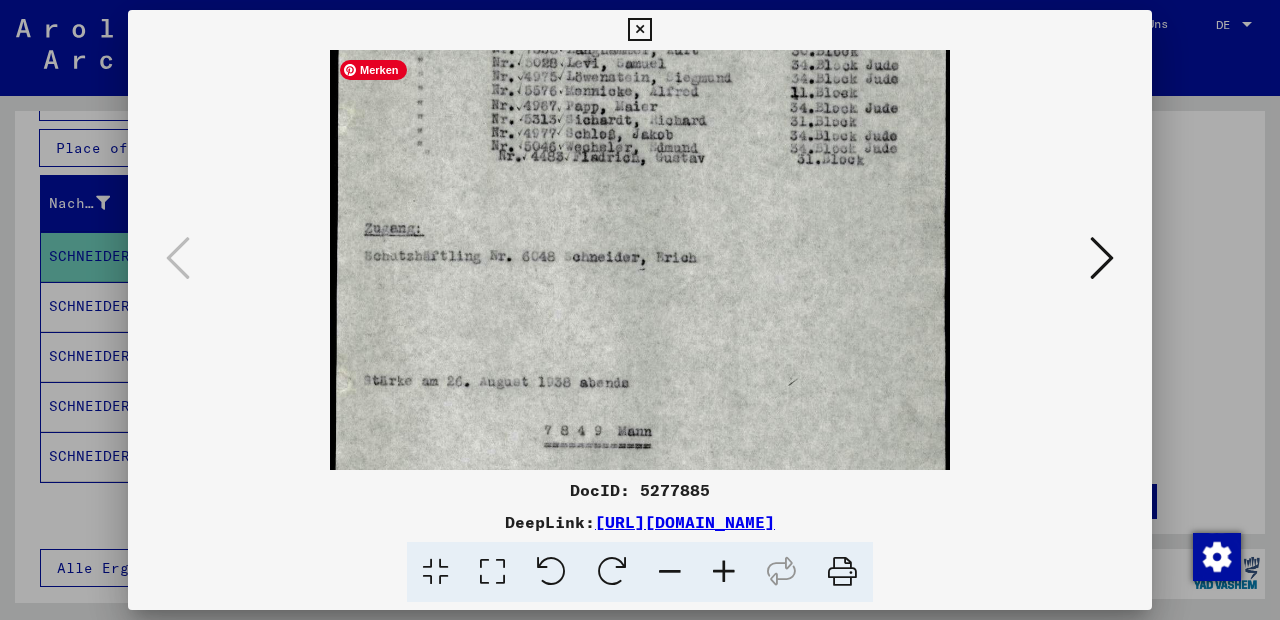 drag, startPoint x: 742, startPoint y: 301, endPoint x: 745, endPoint y: 287, distance: 14.3178215 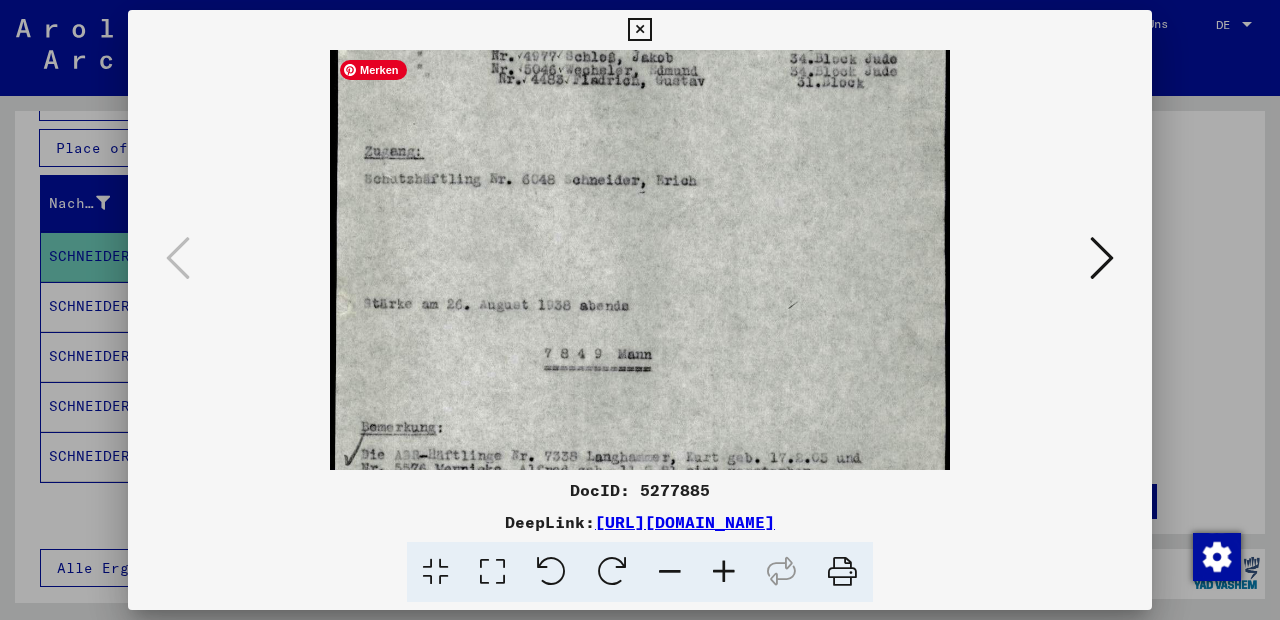 scroll, scrollTop: 350, scrollLeft: 0, axis: vertical 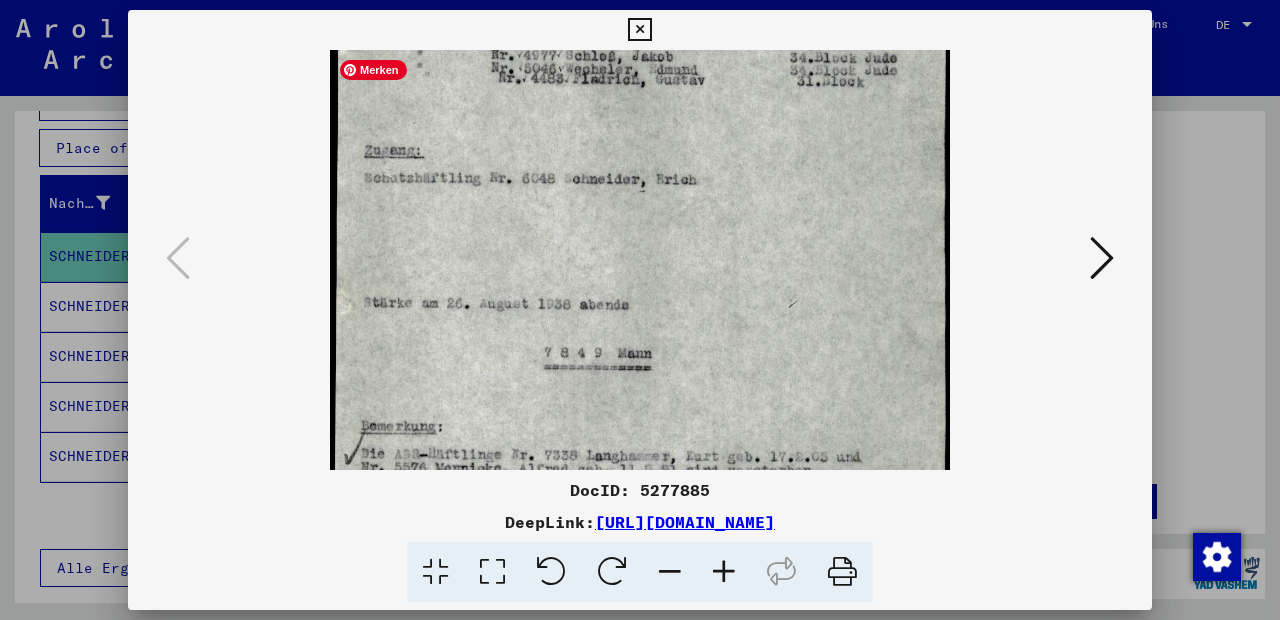 drag, startPoint x: 753, startPoint y: 343, endPoint x: 753, endPoint y: 265, distance: 78 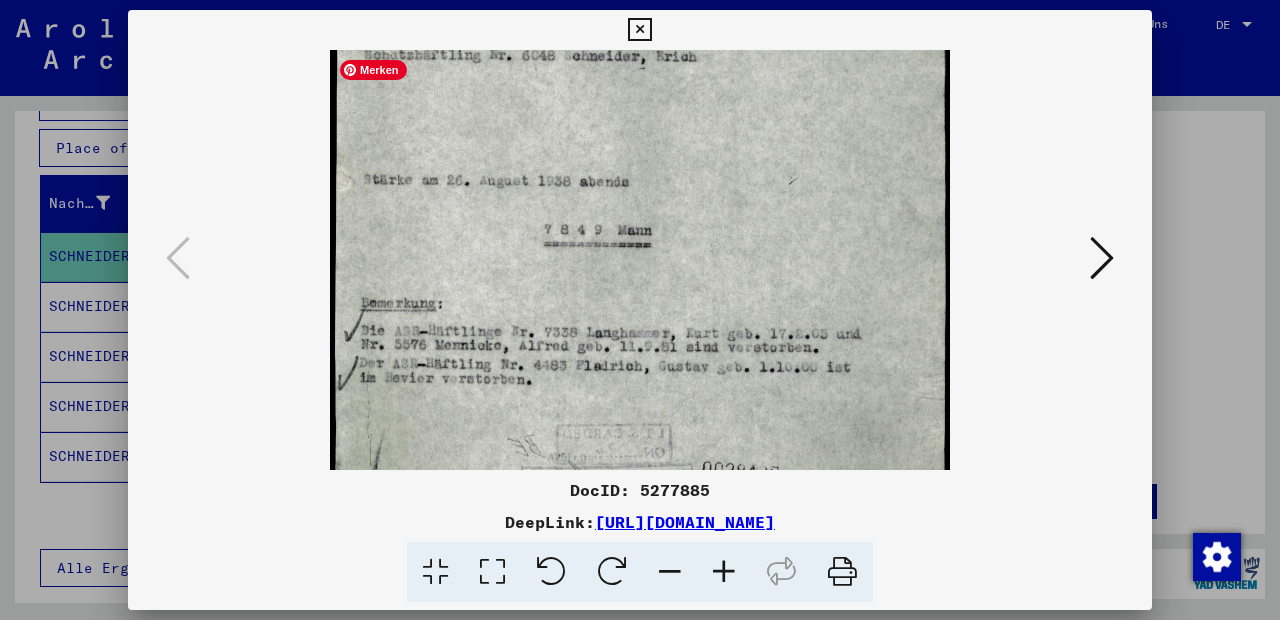 scroll, scrollTop: 474, scrollLeft: 0, axis: vertical 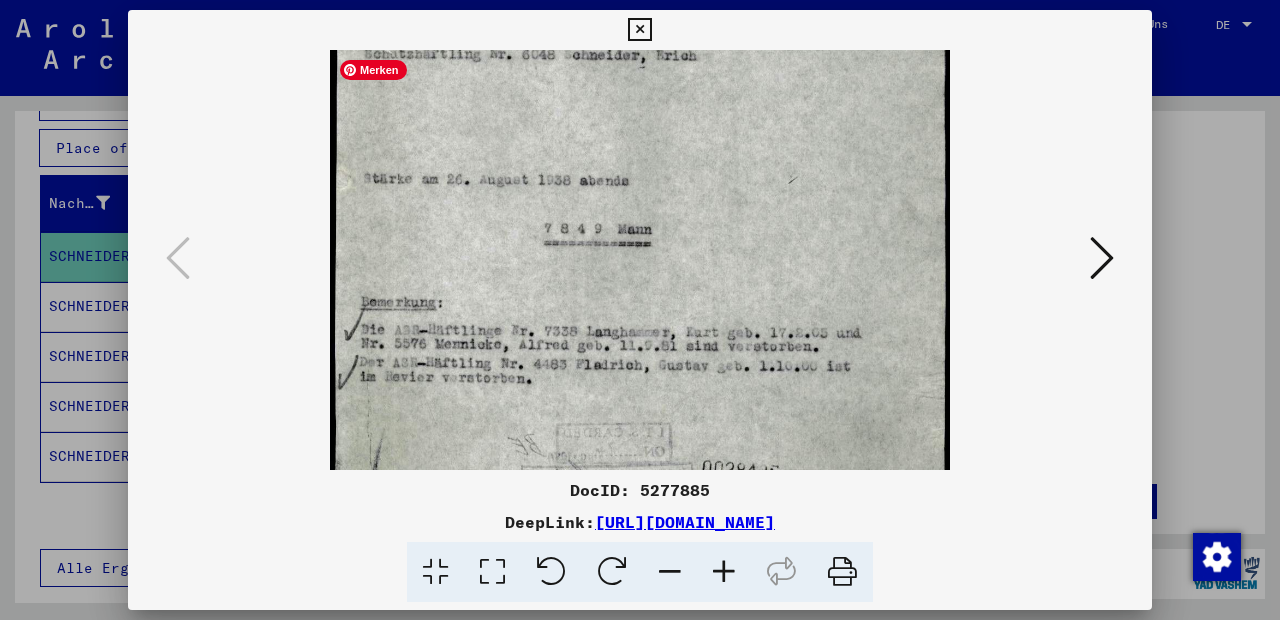 drag, startPoint x: 733, startPoint y: 317, endPoint x: 733, endPoint y: 191, distance: 126 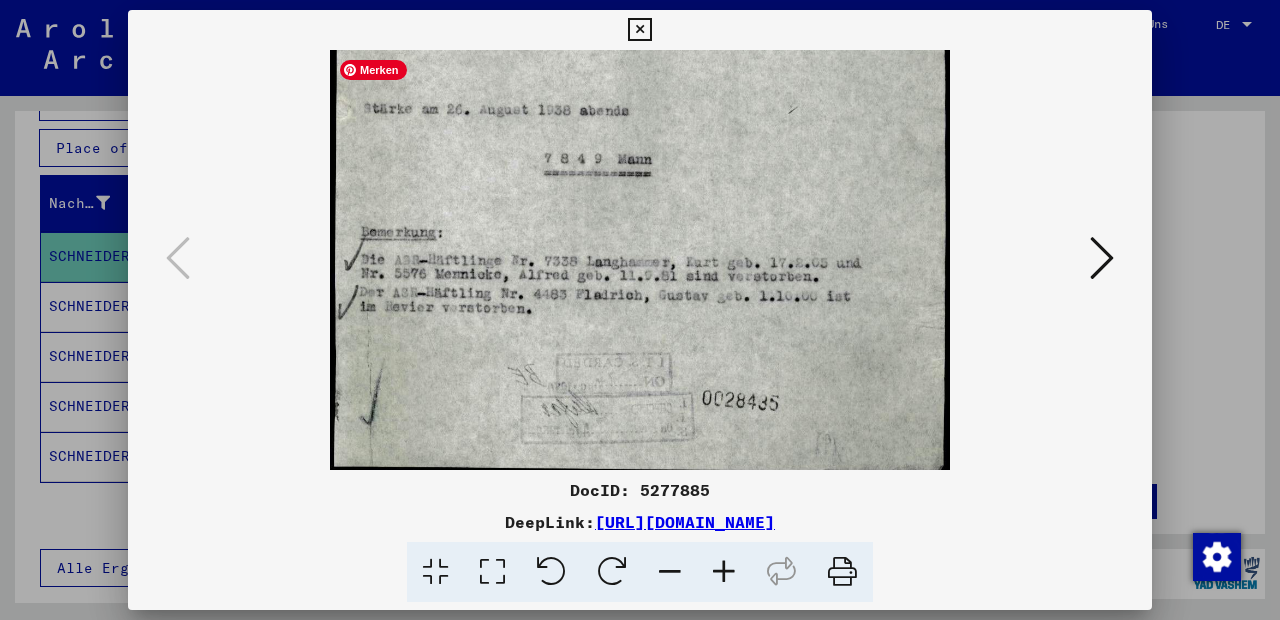 scroll, scrollTop: 550, scrollLeft: 0, axis: vertical 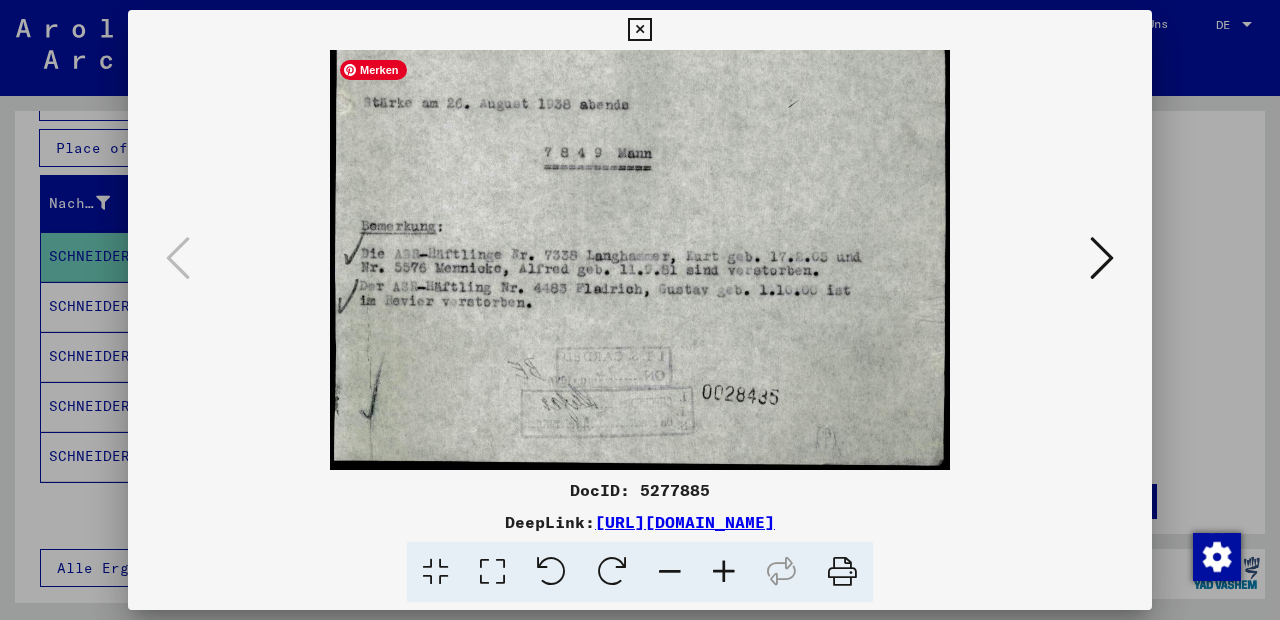 drag, startPoint x: 752, startPoint y: 307, endPoint x: 737, endPoint y: 178, distance: 129.86917 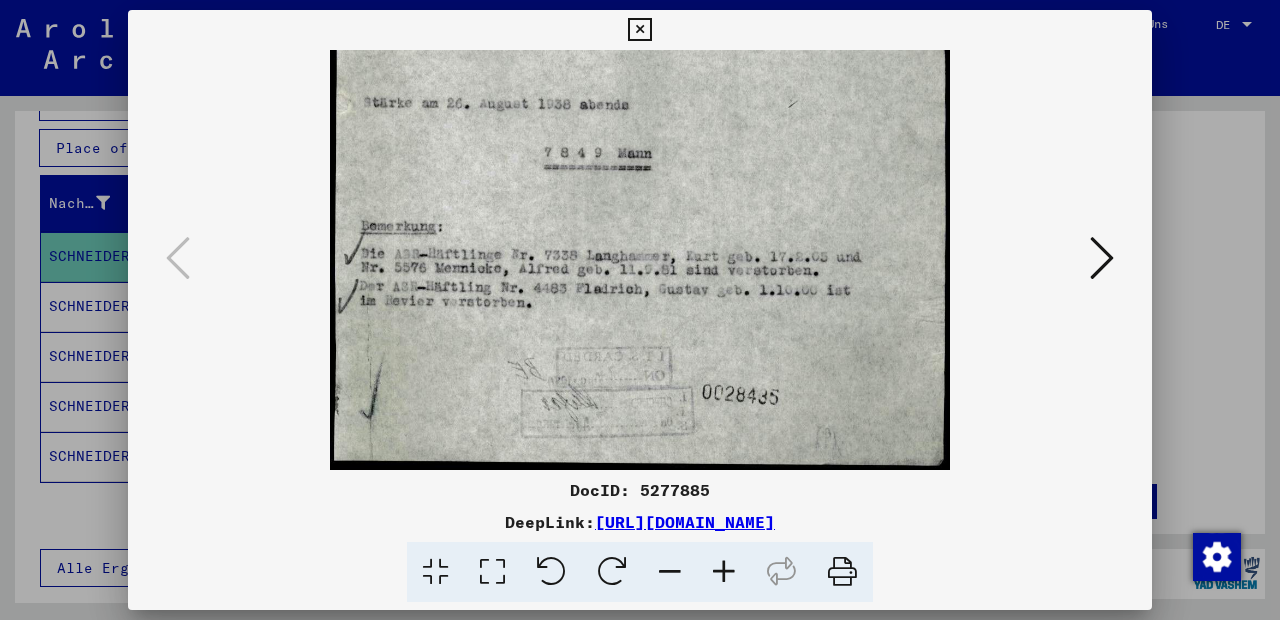 click at bounding box center [639, 30] 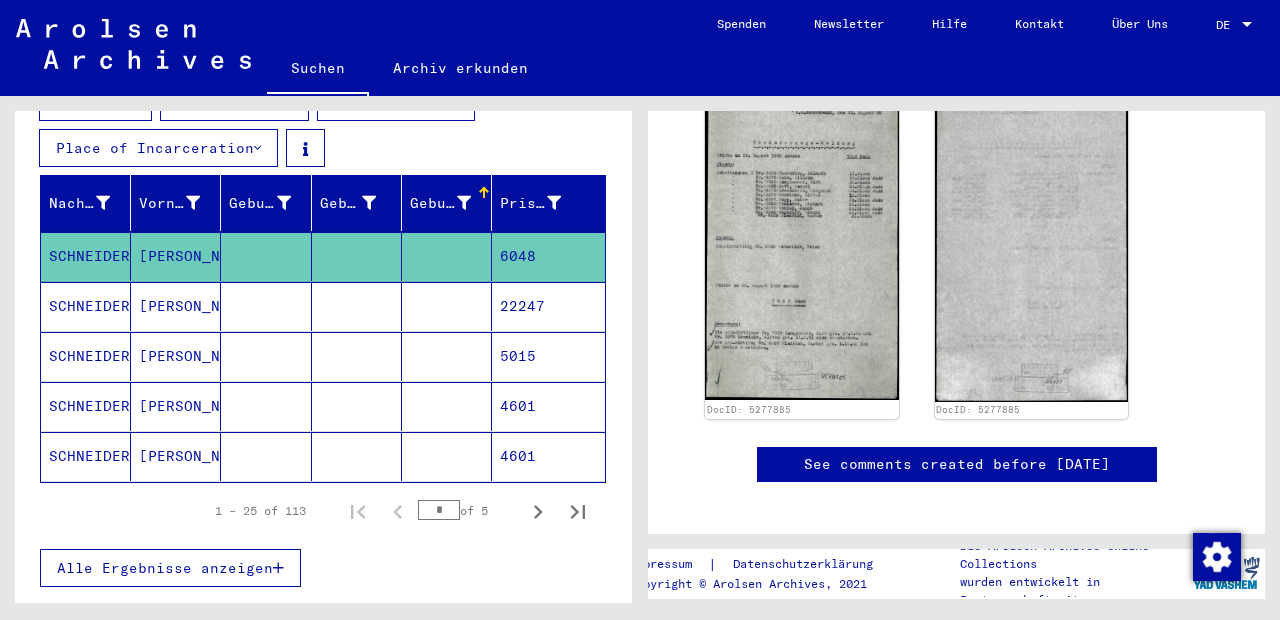 scroll, scrollTop: 601, scrollLeft: 0, axis: vertical 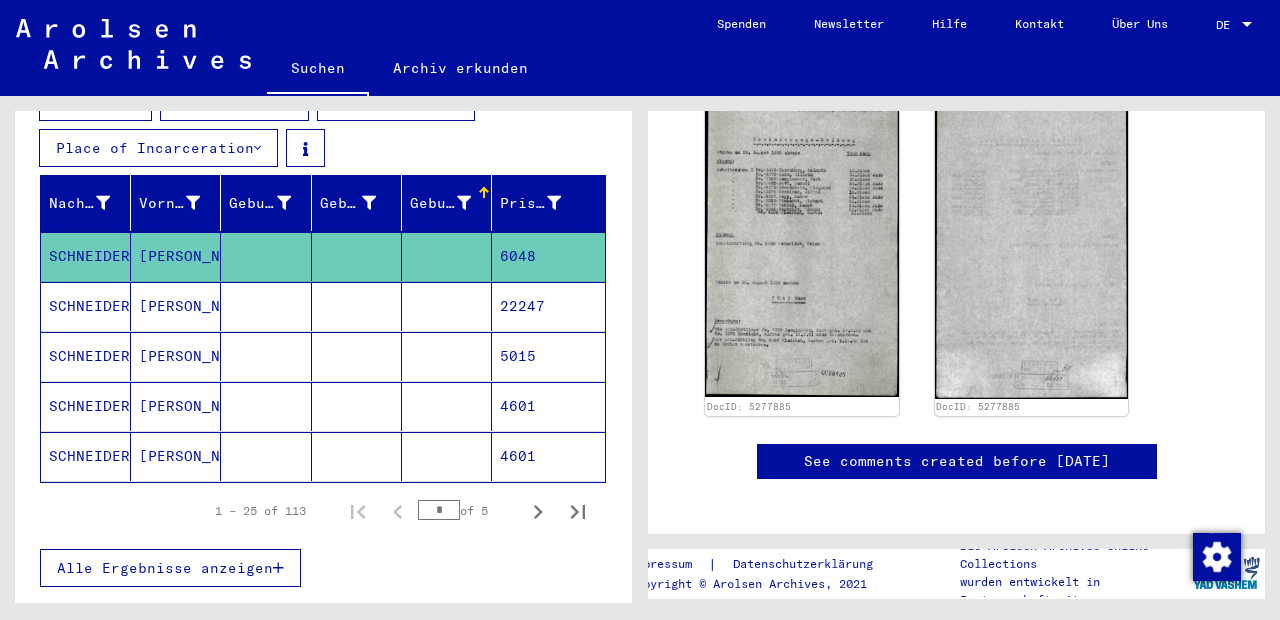 click on "[PERSON_NAME]" at bounding box center [176, 356] 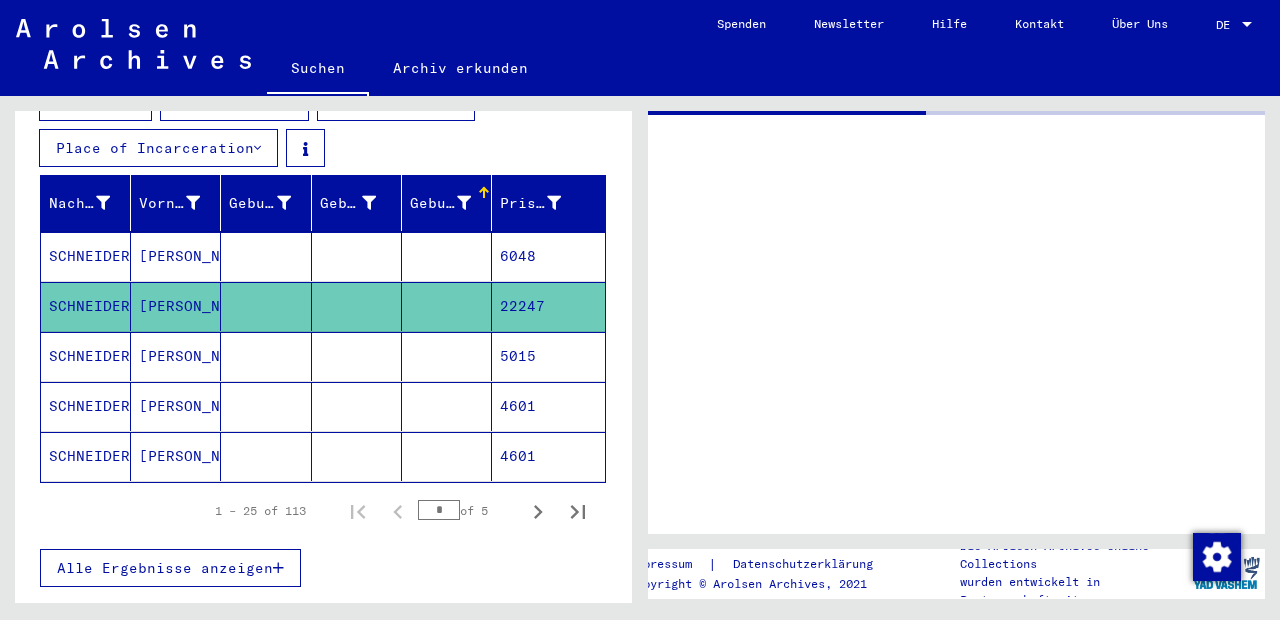 scroll, scrollTop: 0, scrollLeft: 0, axis: both 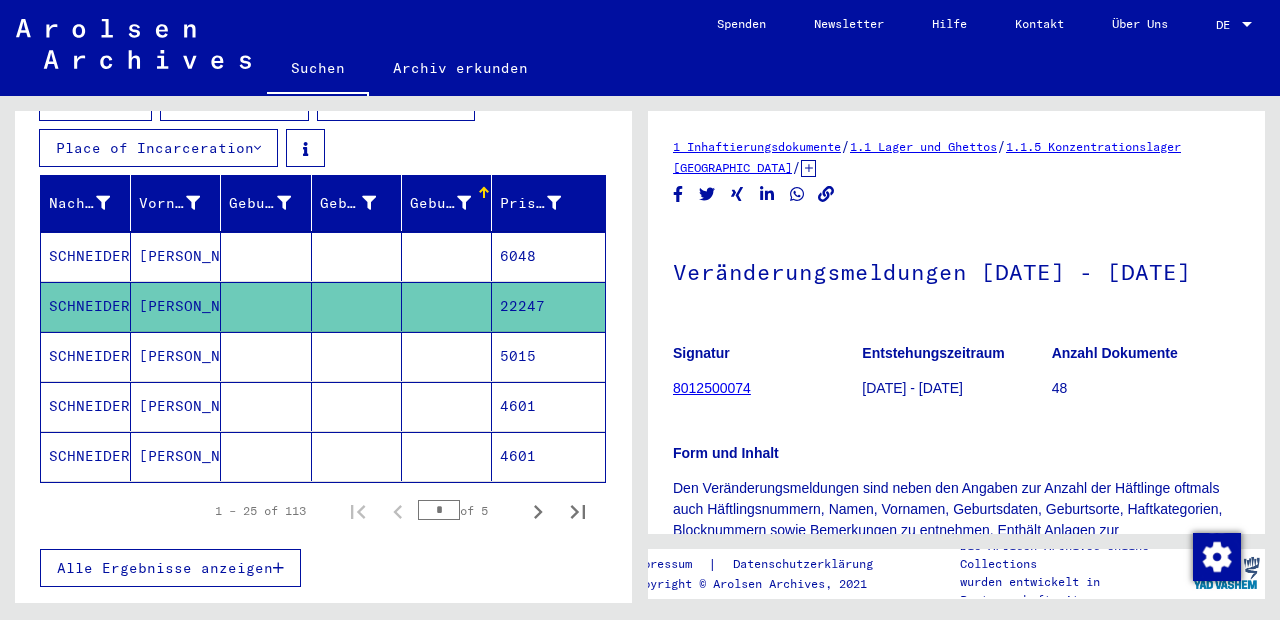 click on "[PERSON_NAME]." at bounding box center (176, 406) 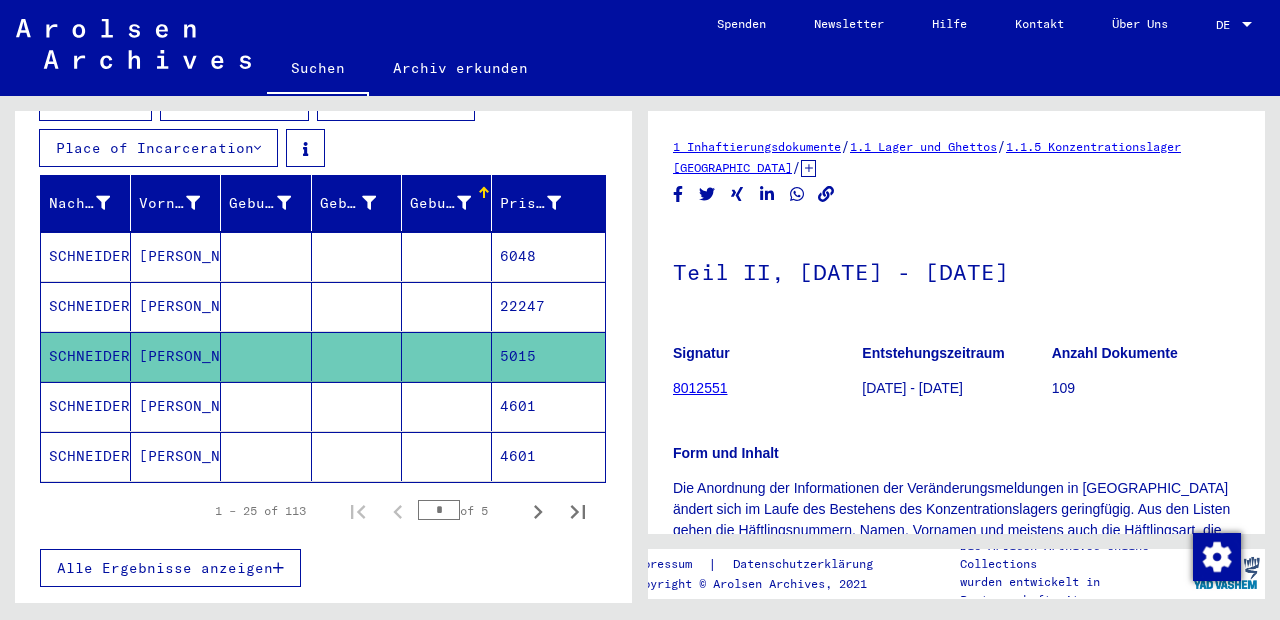 click on "[PERSON_NAME]" at bounding box center [176, 456] 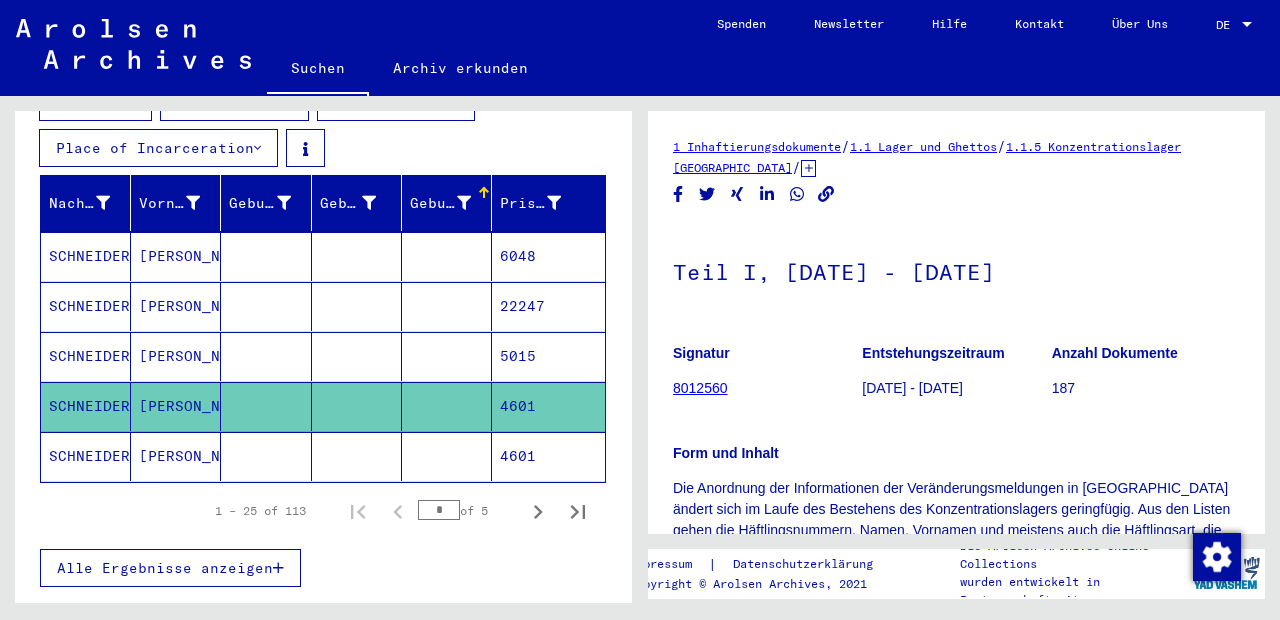 scroll, scrollTop: 0, scrollLeft: 0, axis: both 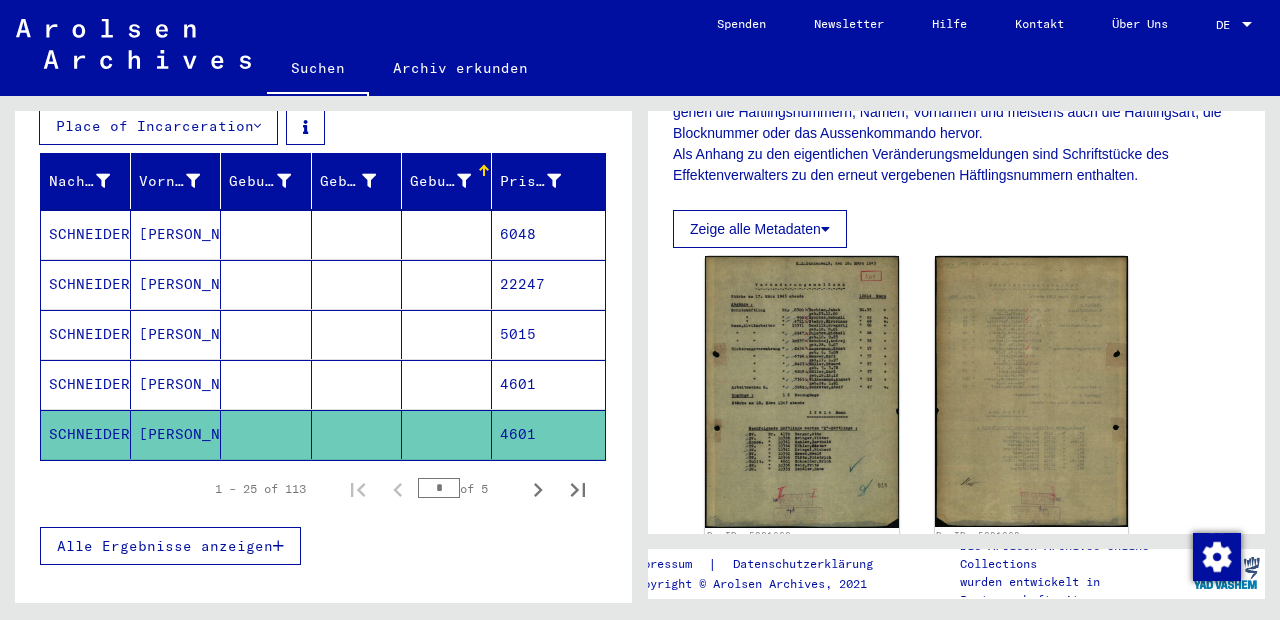 drag, startPoint x: 374, startPoint y: 361, endPoint x: 374, endPoint y: 282, distance: 79 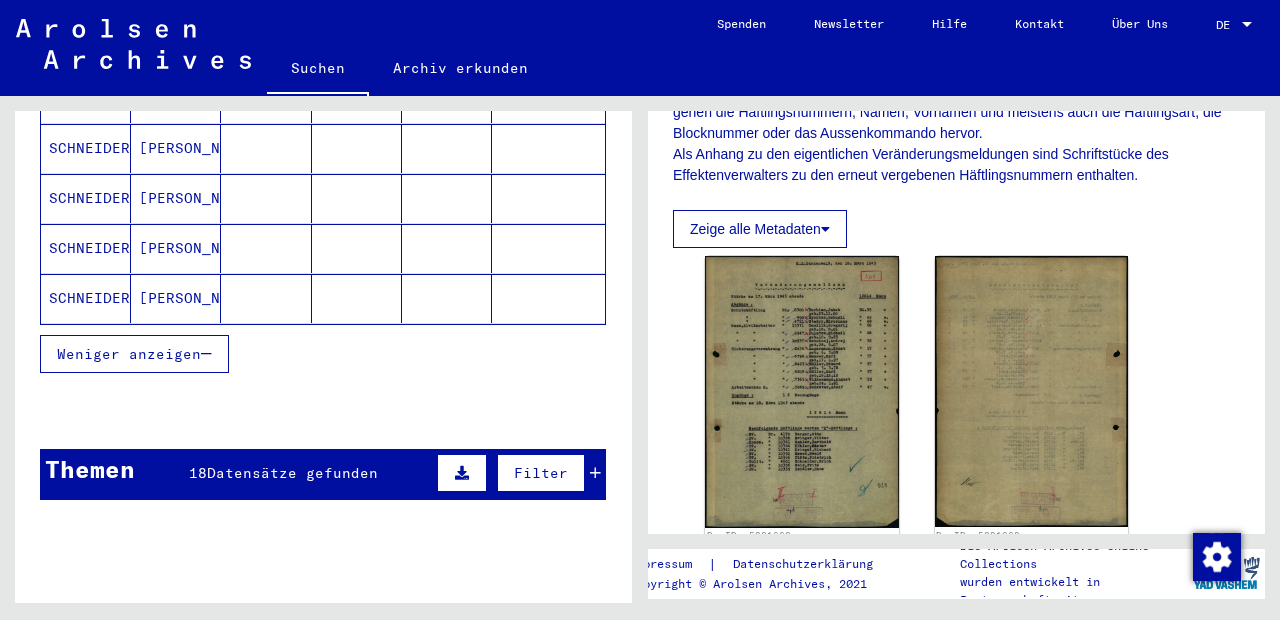 scroll, scrollTop: 1405, scrollLeft: 0, axis: vertical 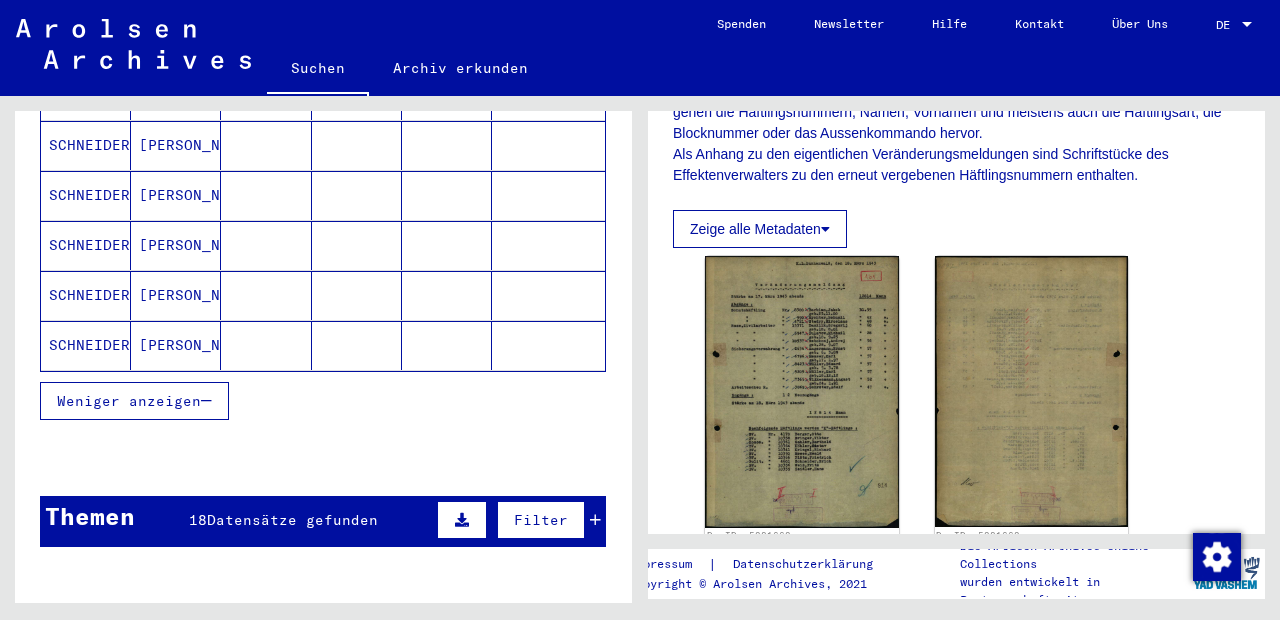drag, startPoint x: 171, startPoint y: 385, endPoint x: 356, endPoint y: 433, distance: 191.12561 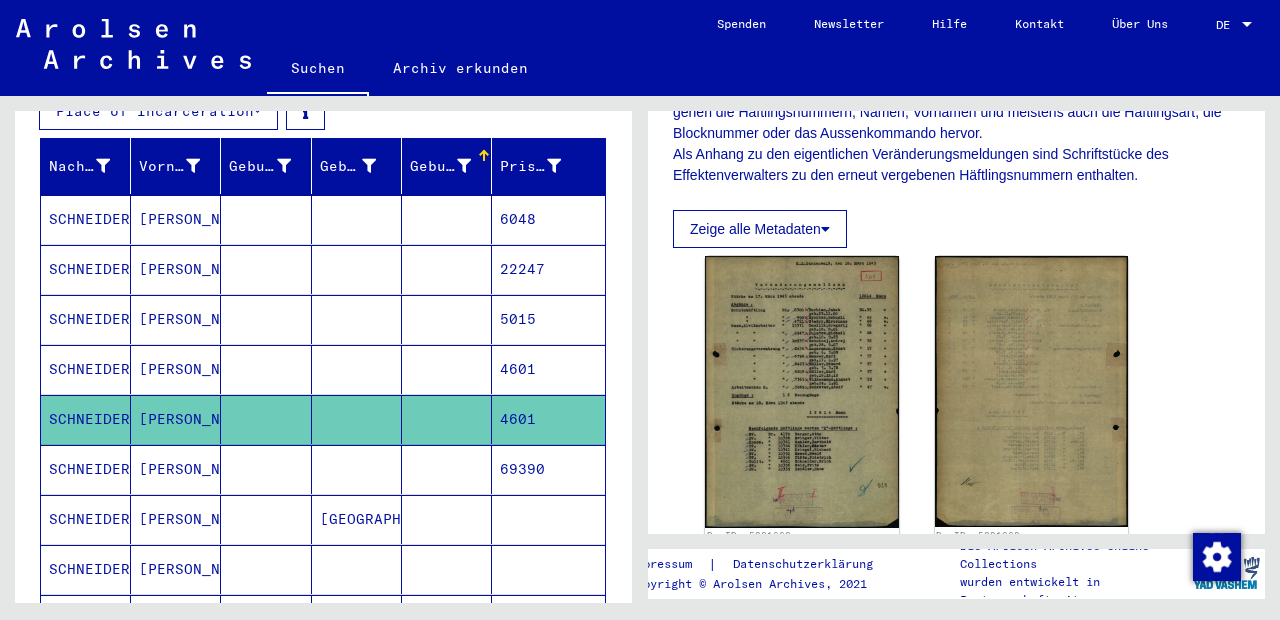 scroll, scrollTop: 332, scrollLeft: 0, axis: vertical 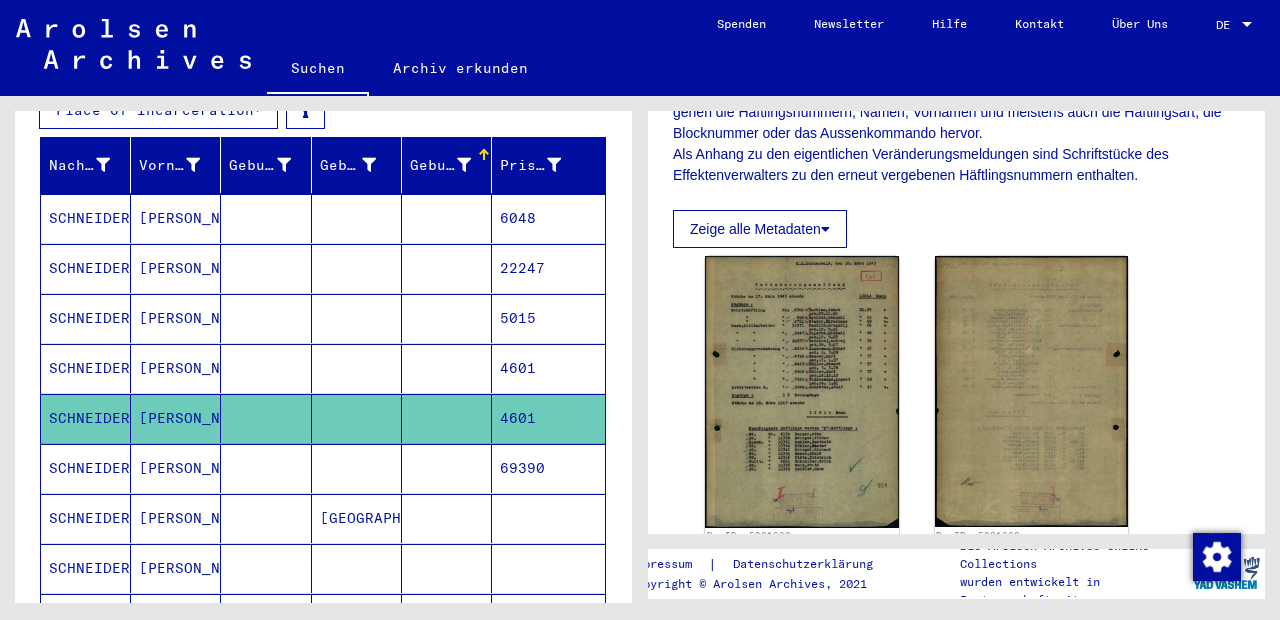 click at bounding box center [482, 152] 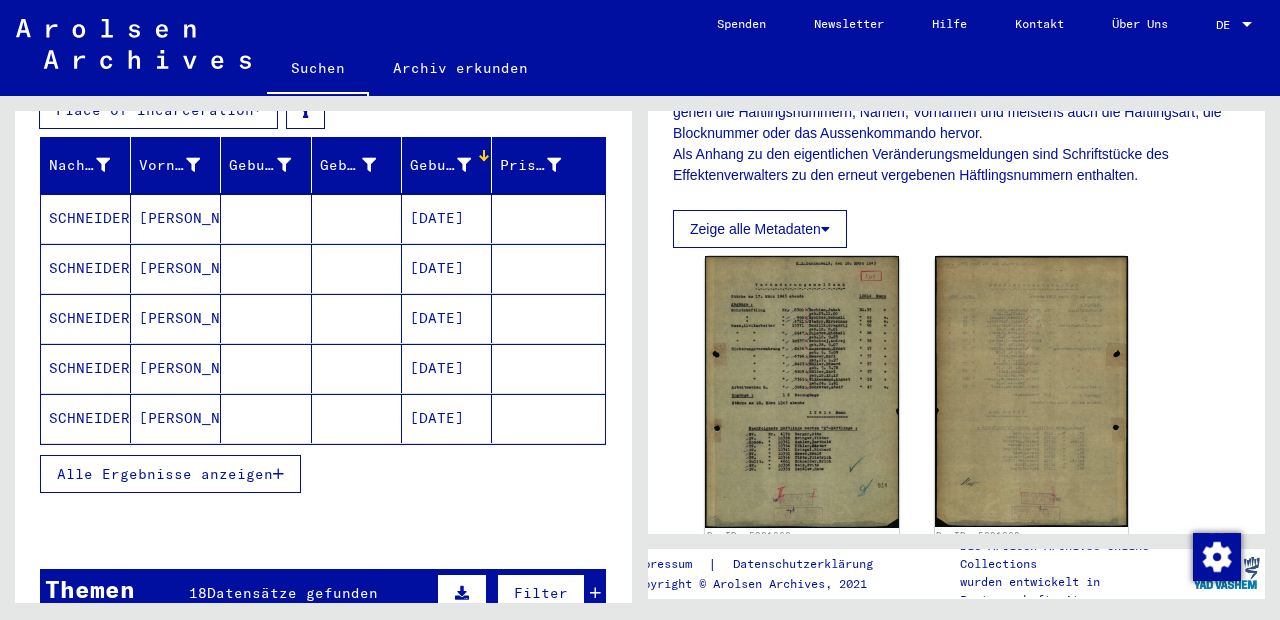 click on "Alle Ergebnisse anzeigen" at bounding box center [165, 474] 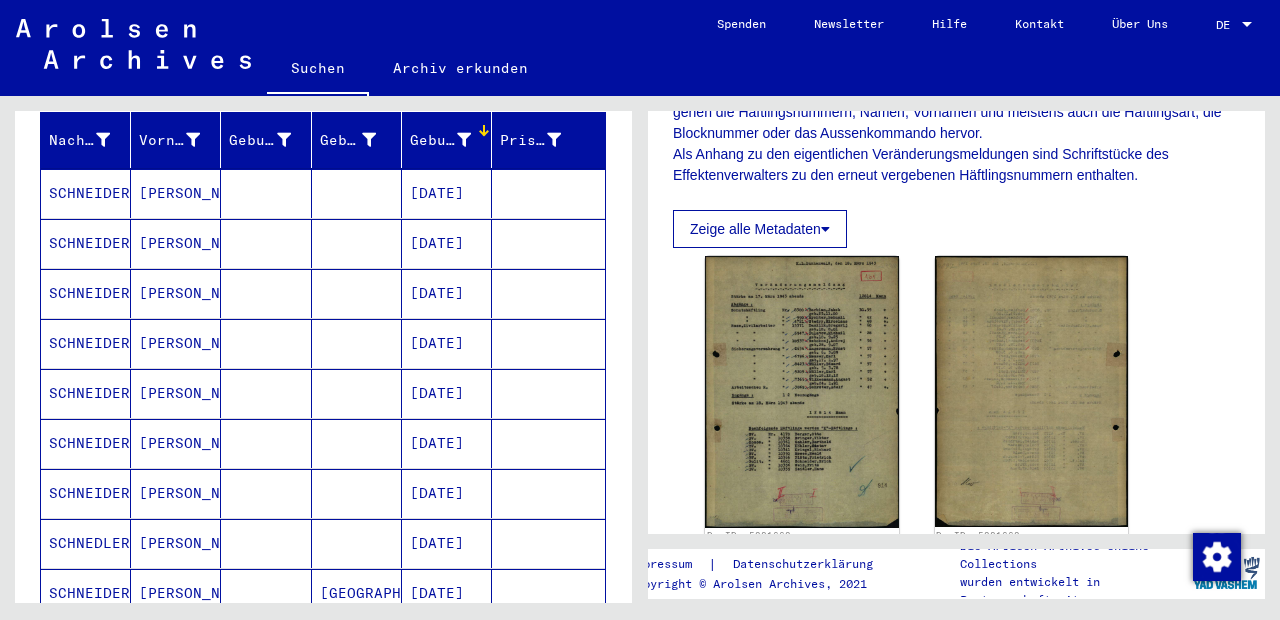 scroll, scrollTop: 316, scrollLeft: 0, axis: vertical 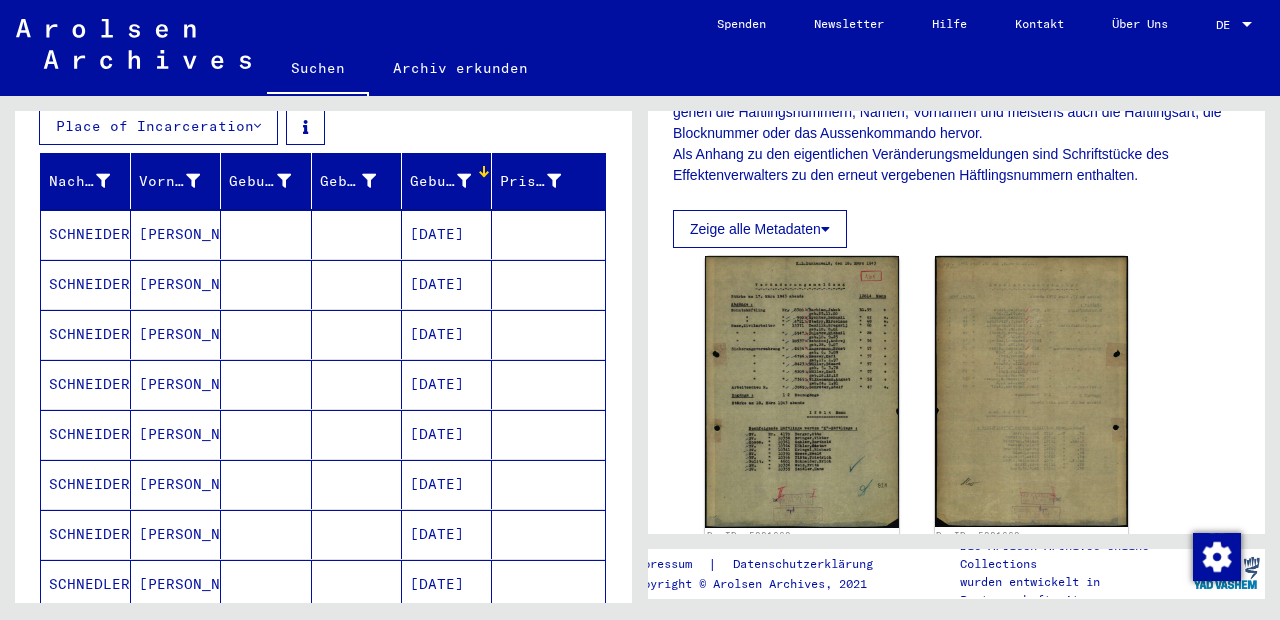 click on "[DATE]" at bounding box center (447, 284) 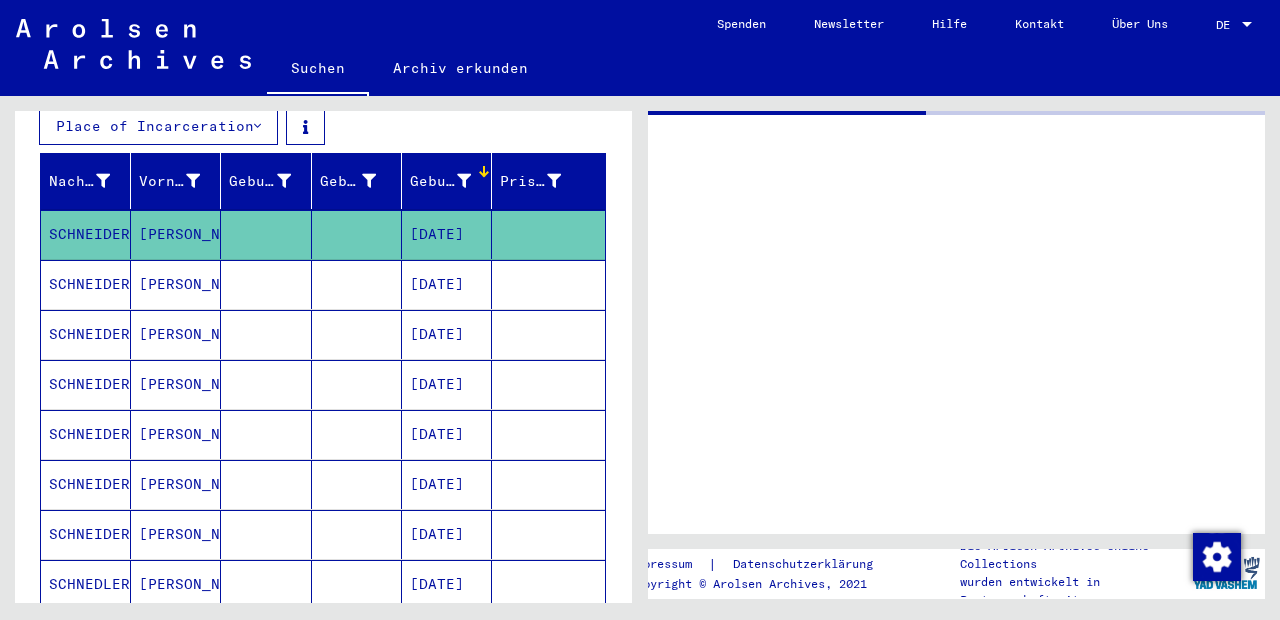 scroll, scrollTop: 0, scrollLeft: 0, axis: both 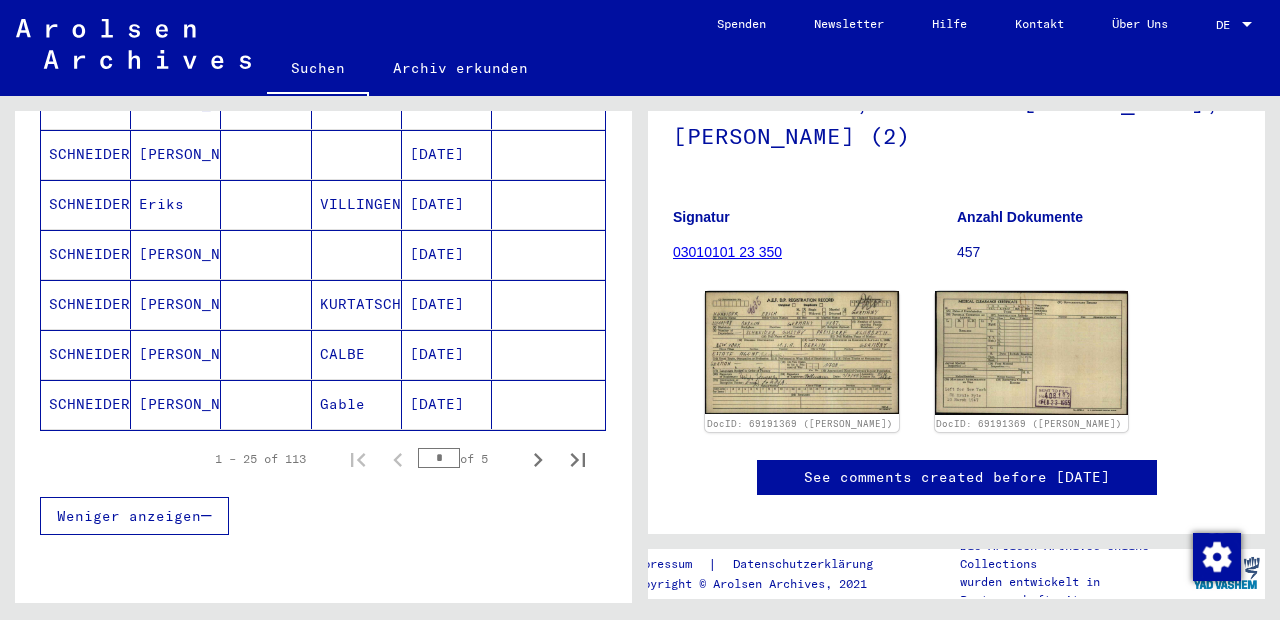 click on "[DATE]" at bounding box center [447, 354] 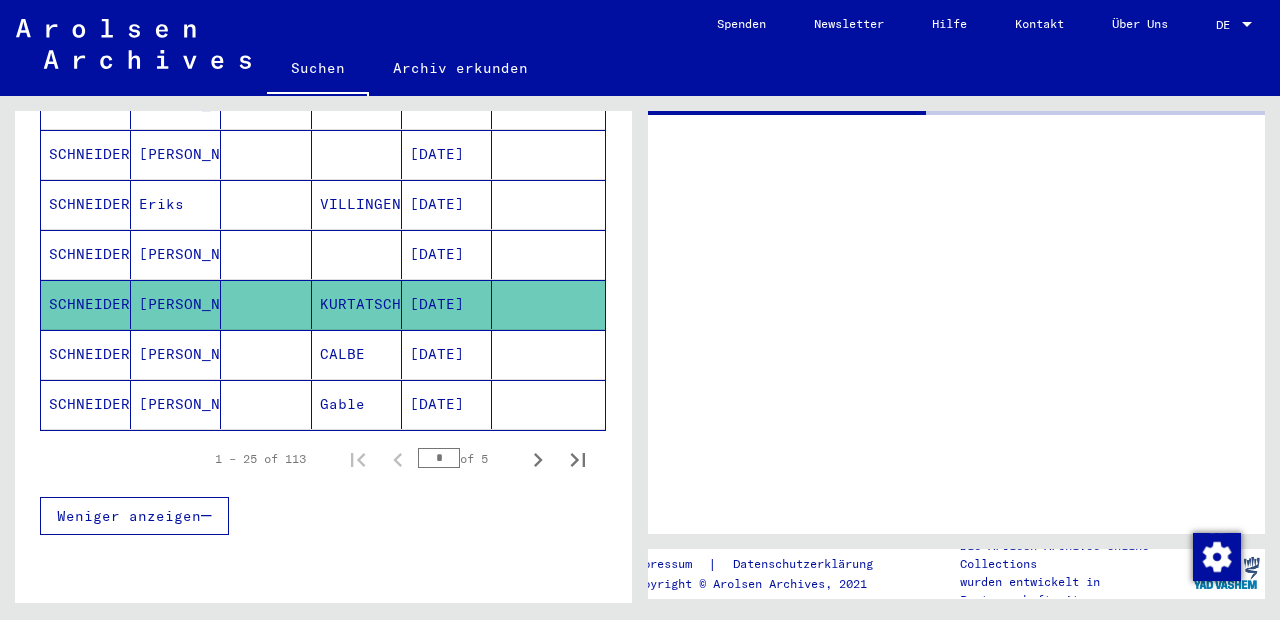 scroll, scrollTop: 0, scrollLeft: 0, axis: both 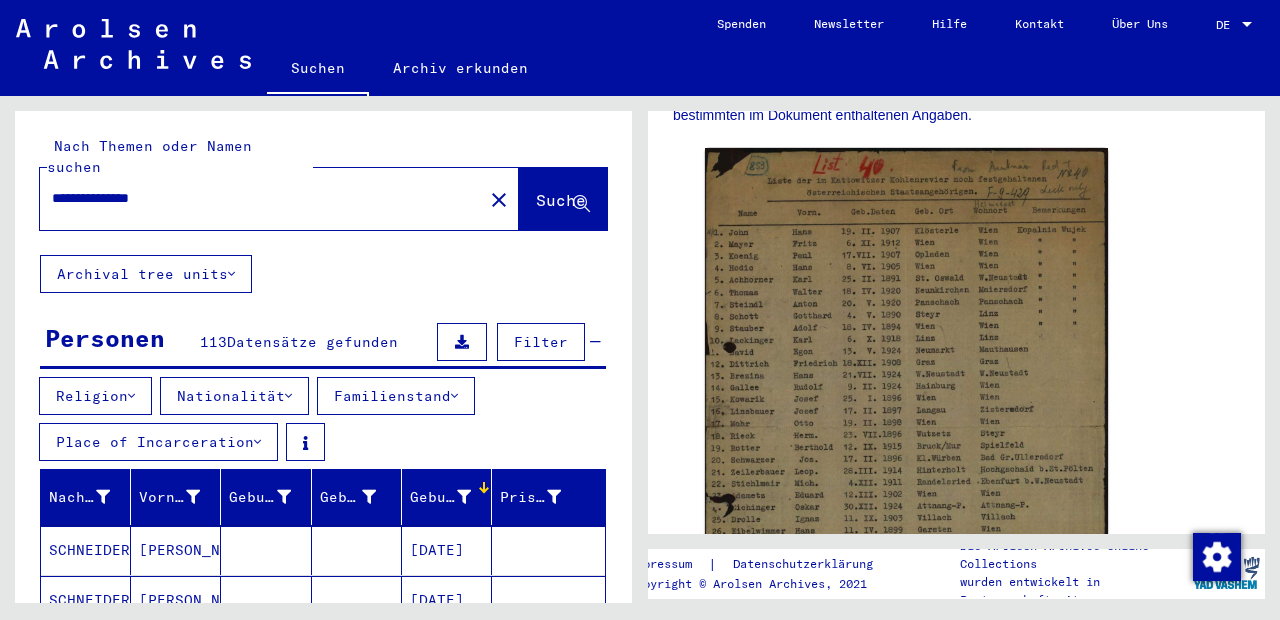 drag, startPoint x: 91, startPoint y: 183, endPoint x: 38, endPoint y: 166, distance: 55.65968 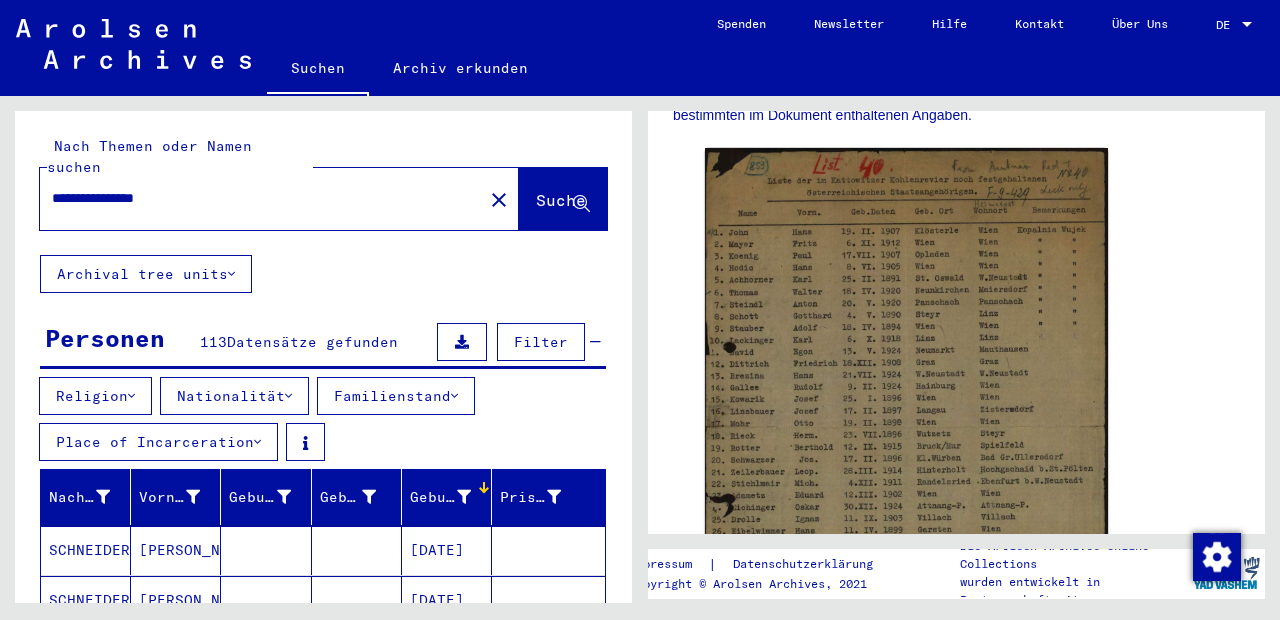 type on "**********" 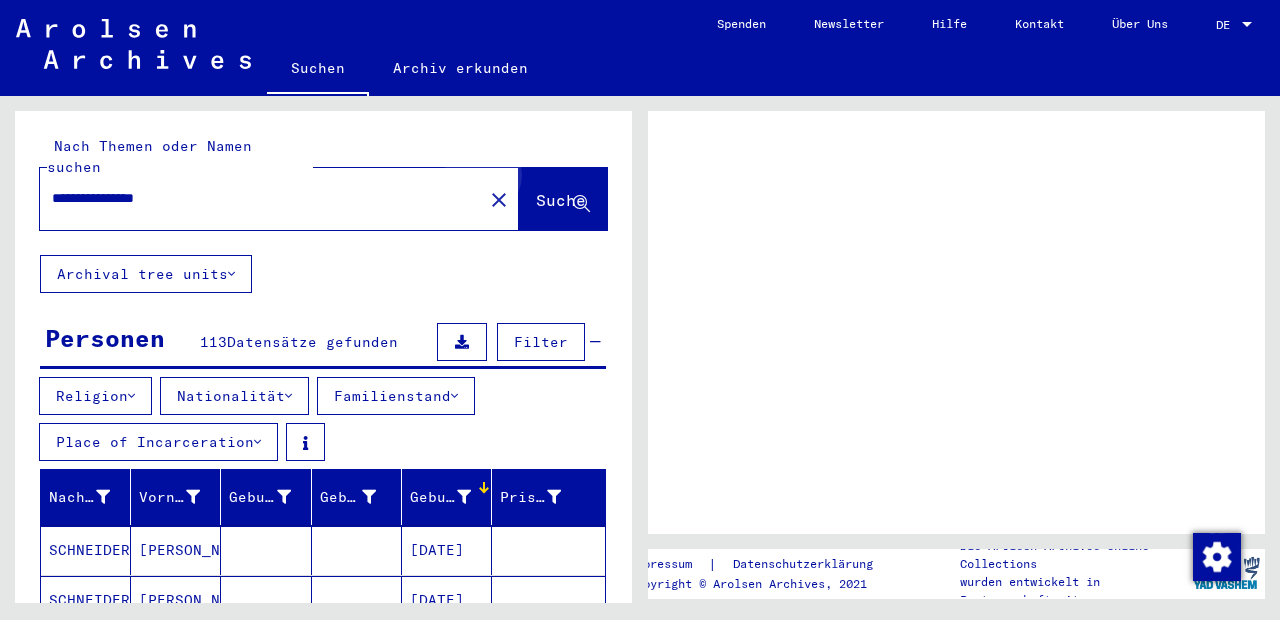 scroll, scrollTop: 0, scrollLeft: 0, axis: both 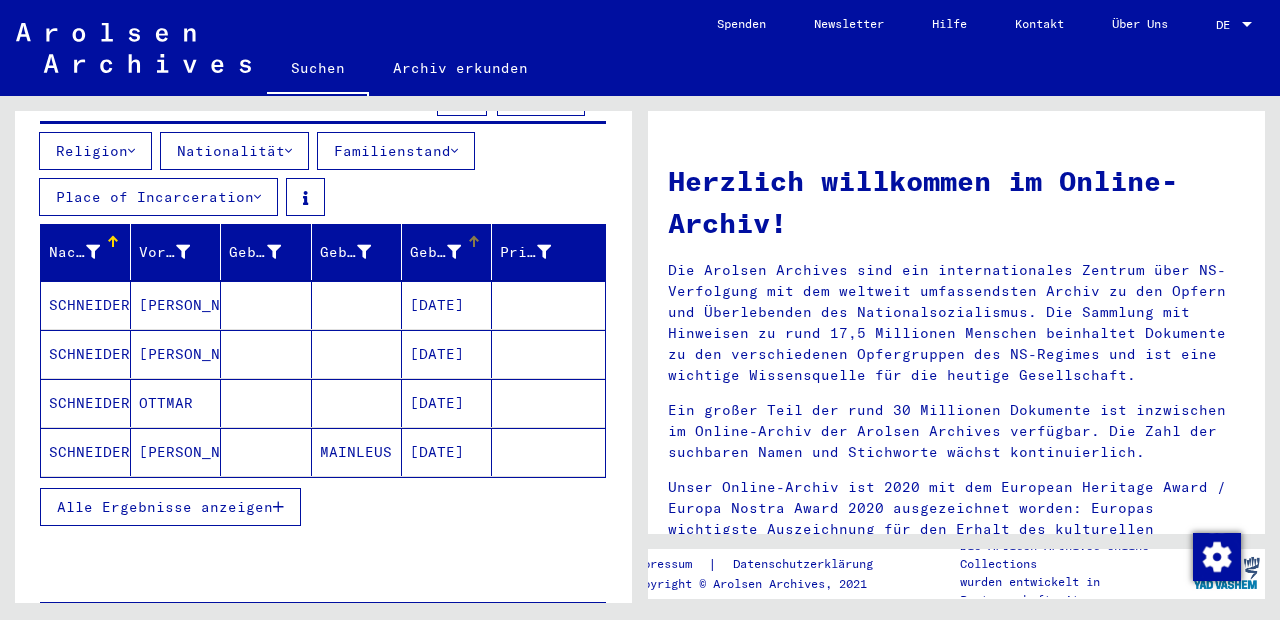 click at bounding box center [454, 252] 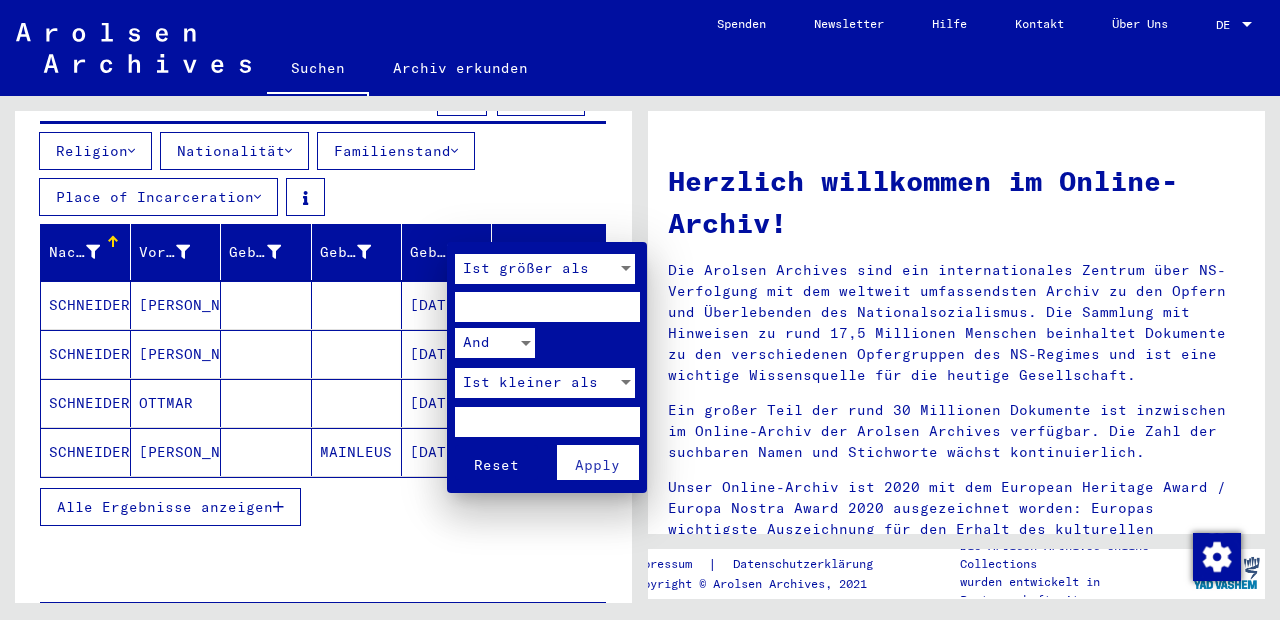 click at bounding box center [640, 310] 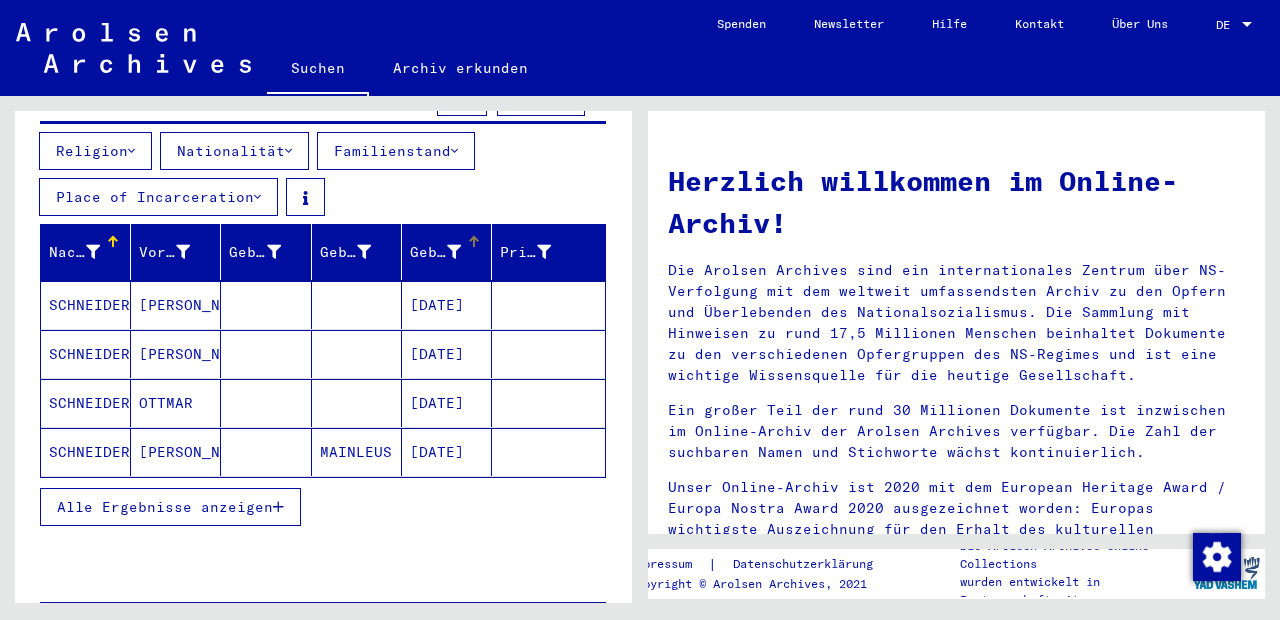click at bounding box center [454, 252] 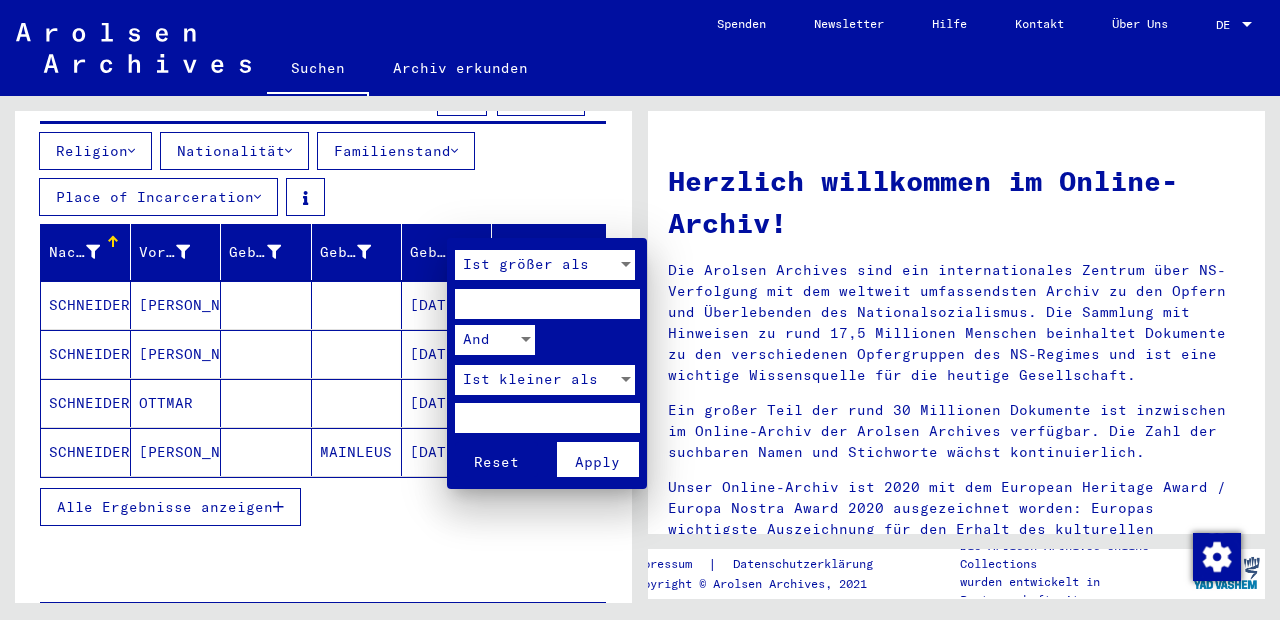 click at bounding box center (640, 310) 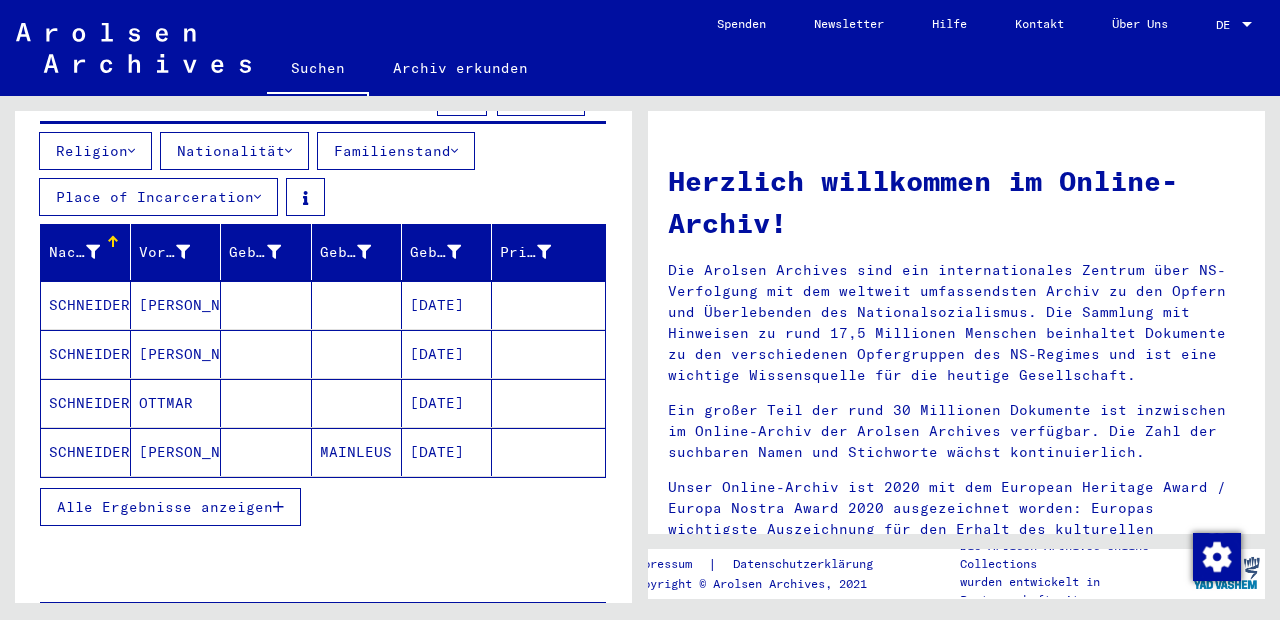 click on "Alle Ergebnisse anzeigen" at bounding box center (165, 507) 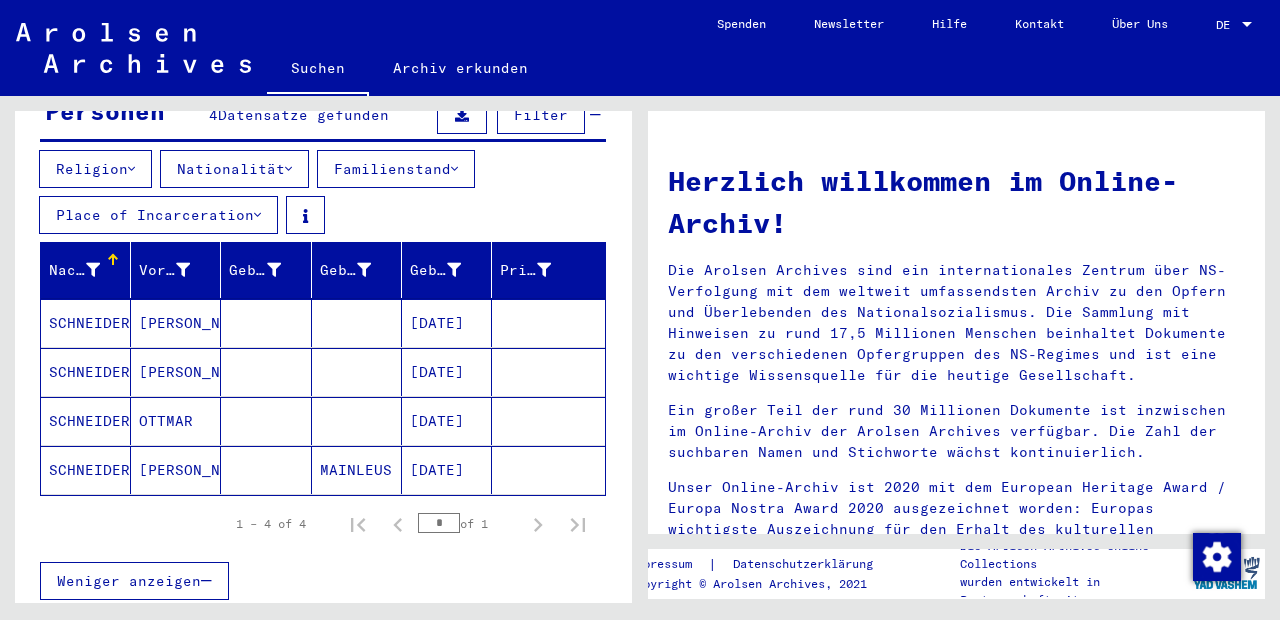 scroll, scrollTop: 226, scrollLeft: 0, axis: vertical 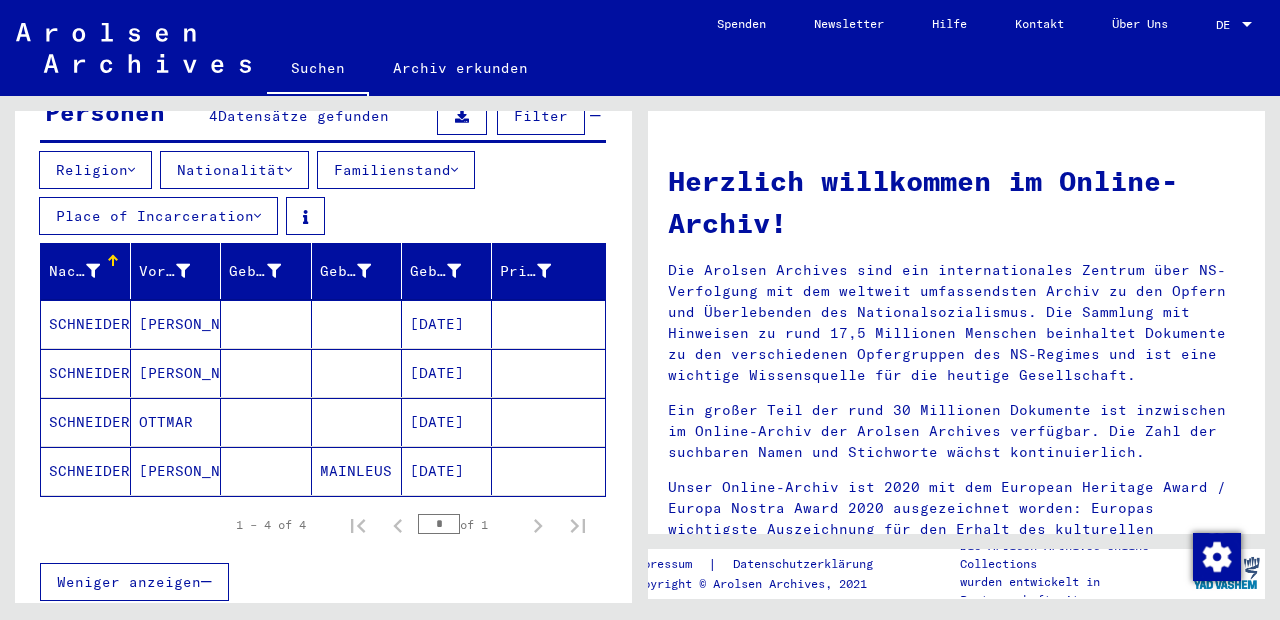 click on "OTTMAR" at bounding box center (176, 471) 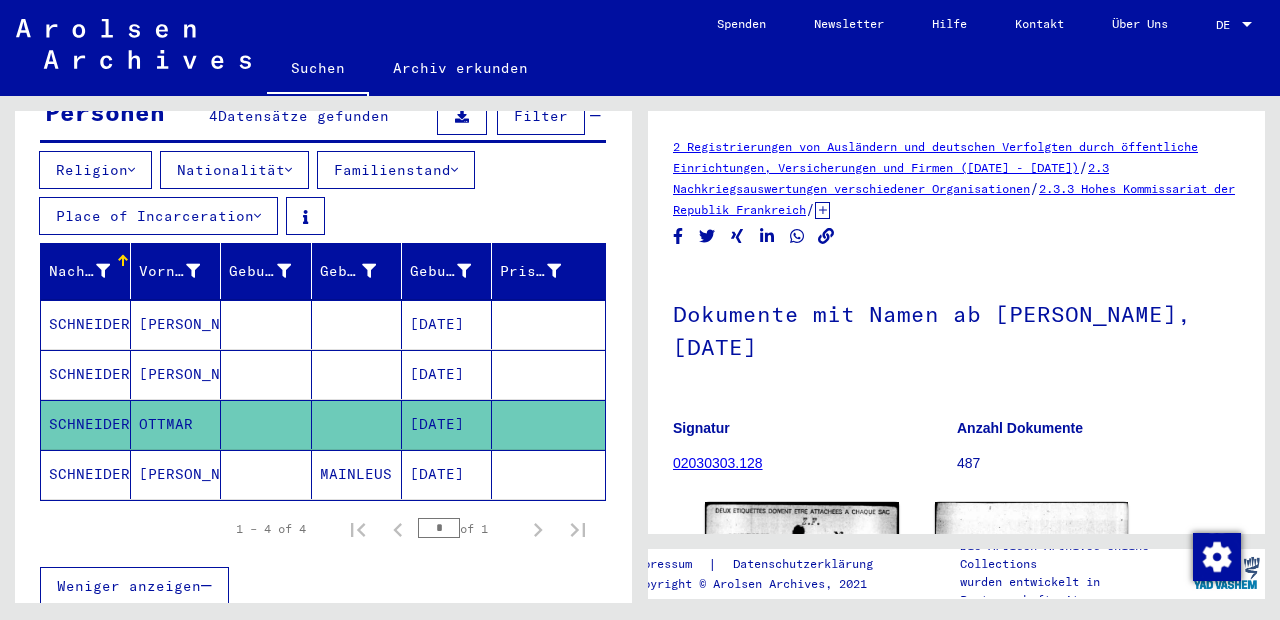 scroll, scrollTop: 60, scrollLeft: 0, axis: vertical 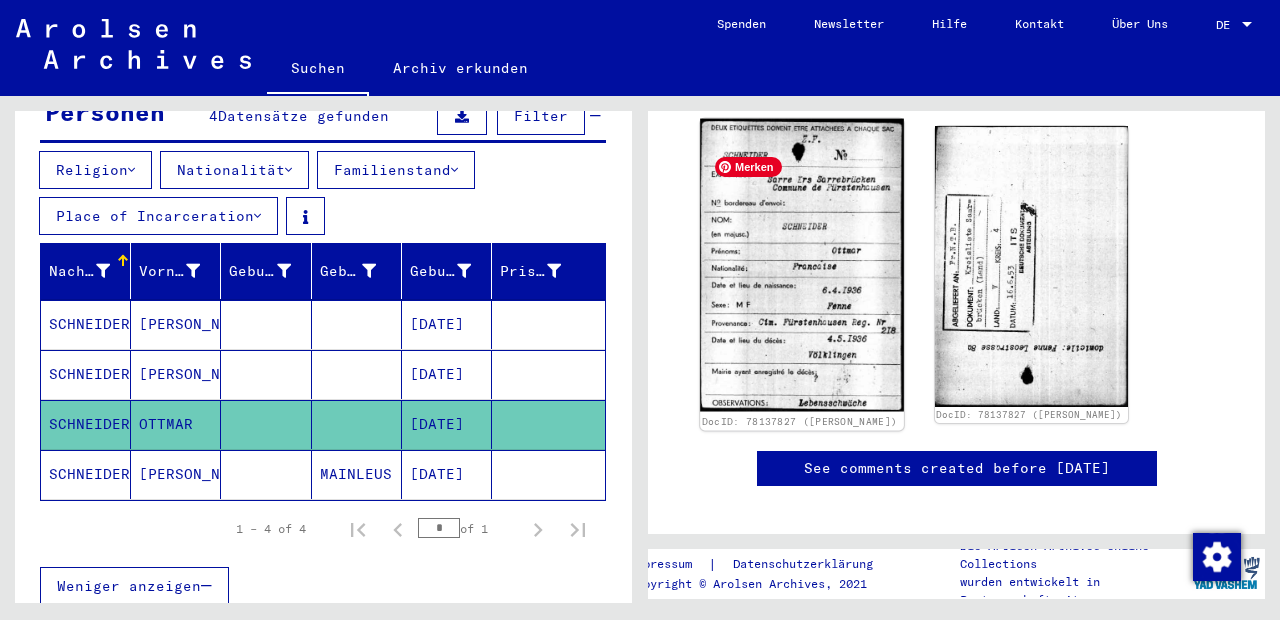 click 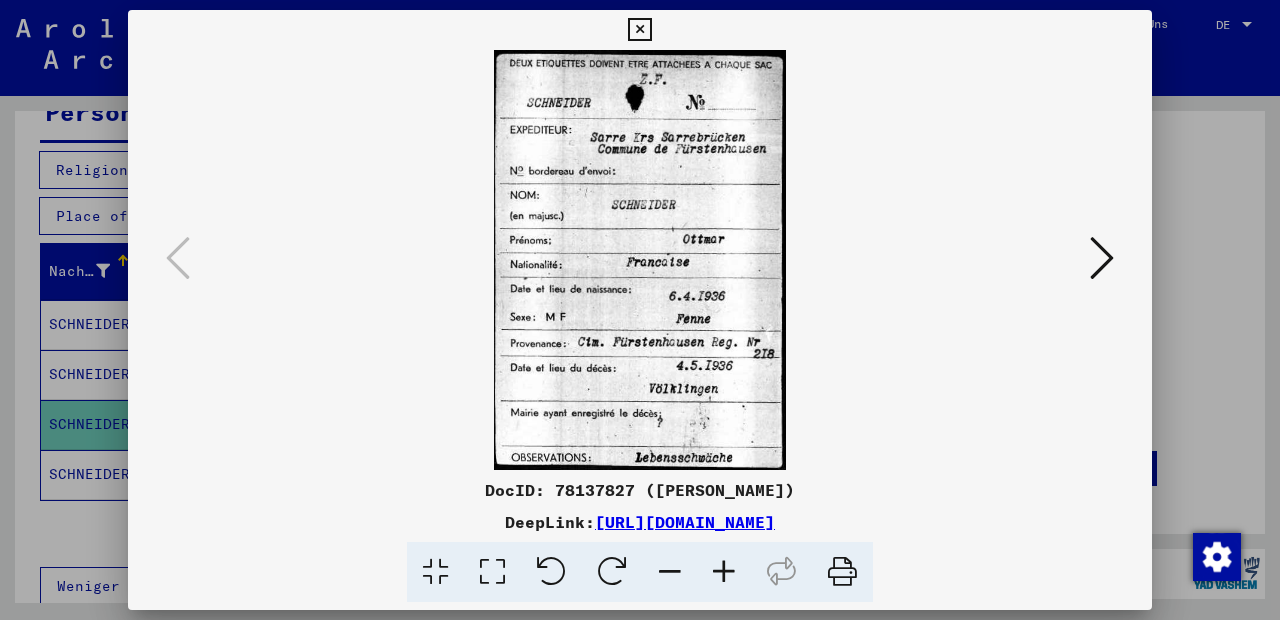 click at bounding box center [639, 30] 